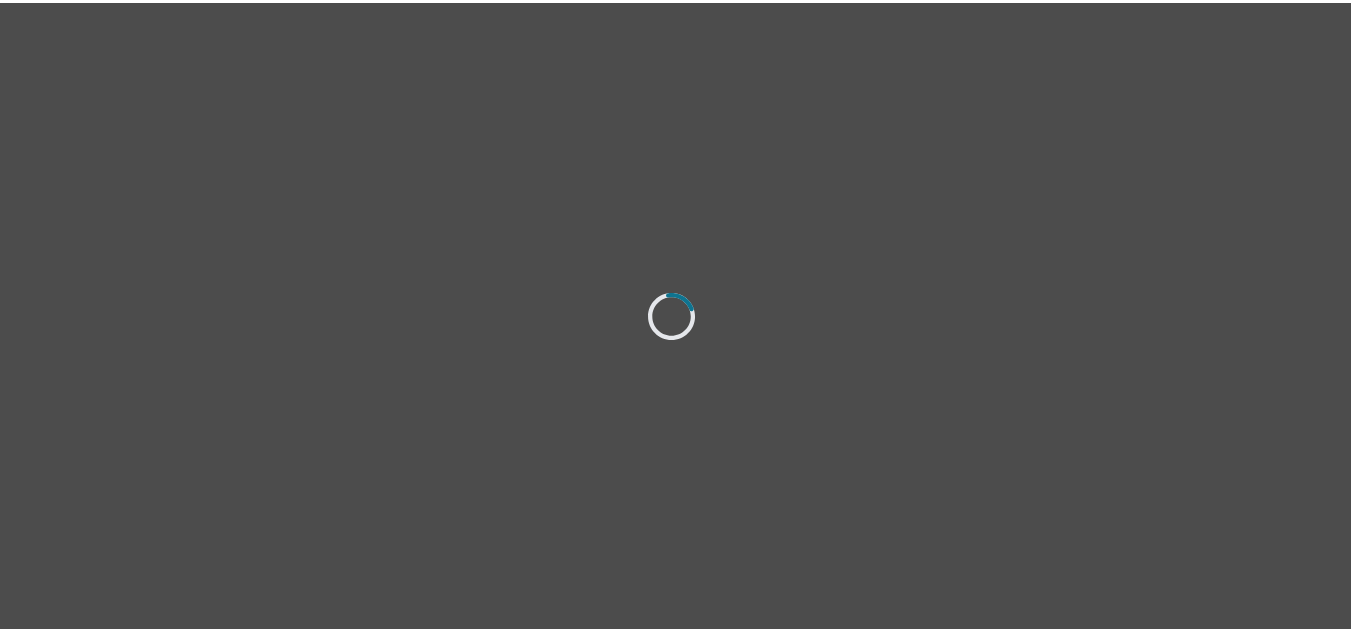 scroll, scrollTop: 0, scrollLeft: 0, axis: both 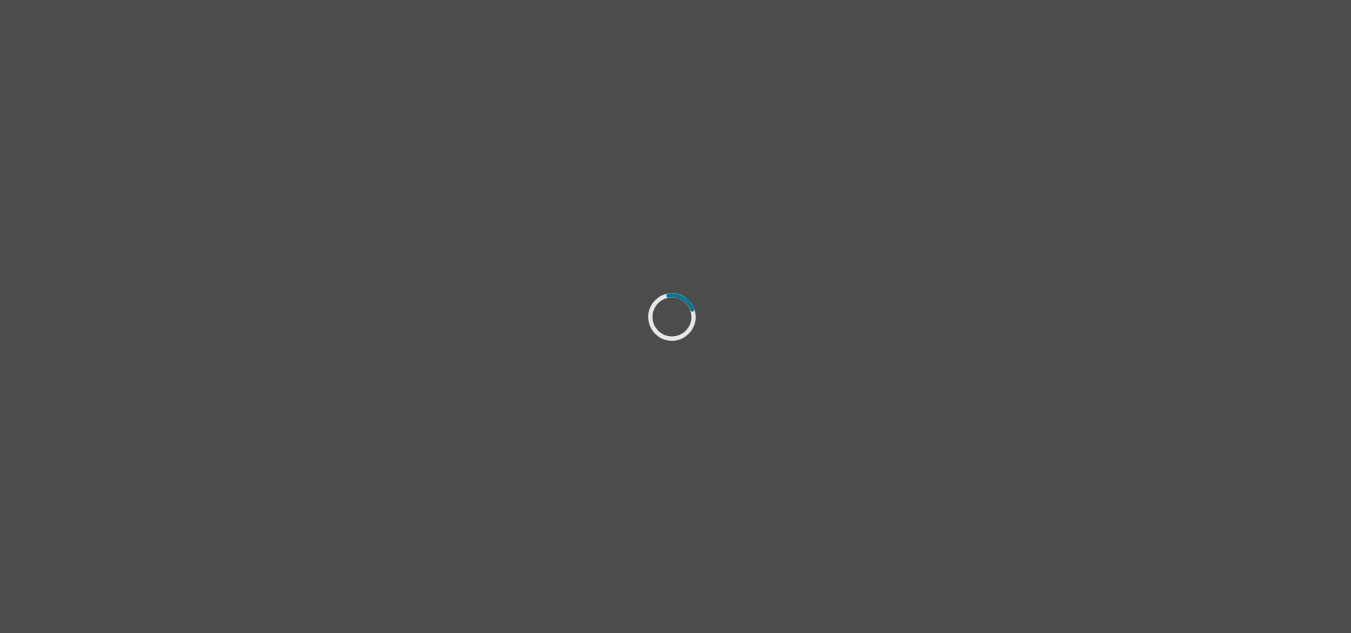 select on "[DEMOGRAPHIC_DATA]" 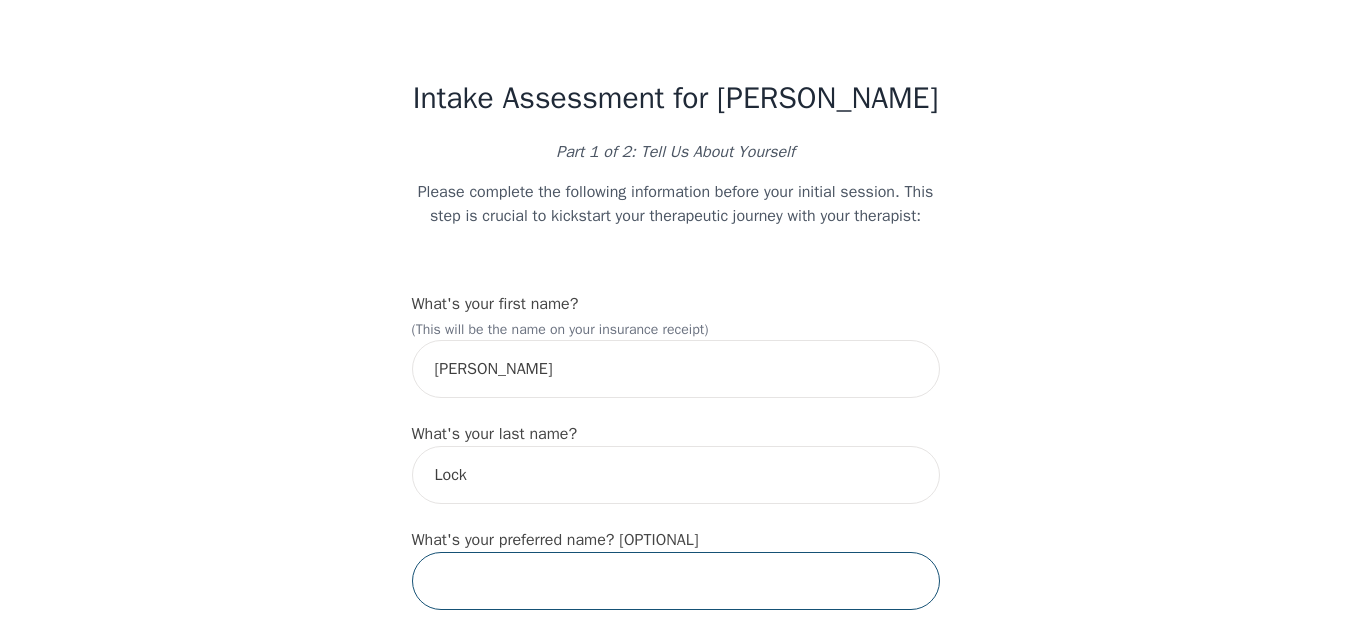 click at bounding box center (676, 581) 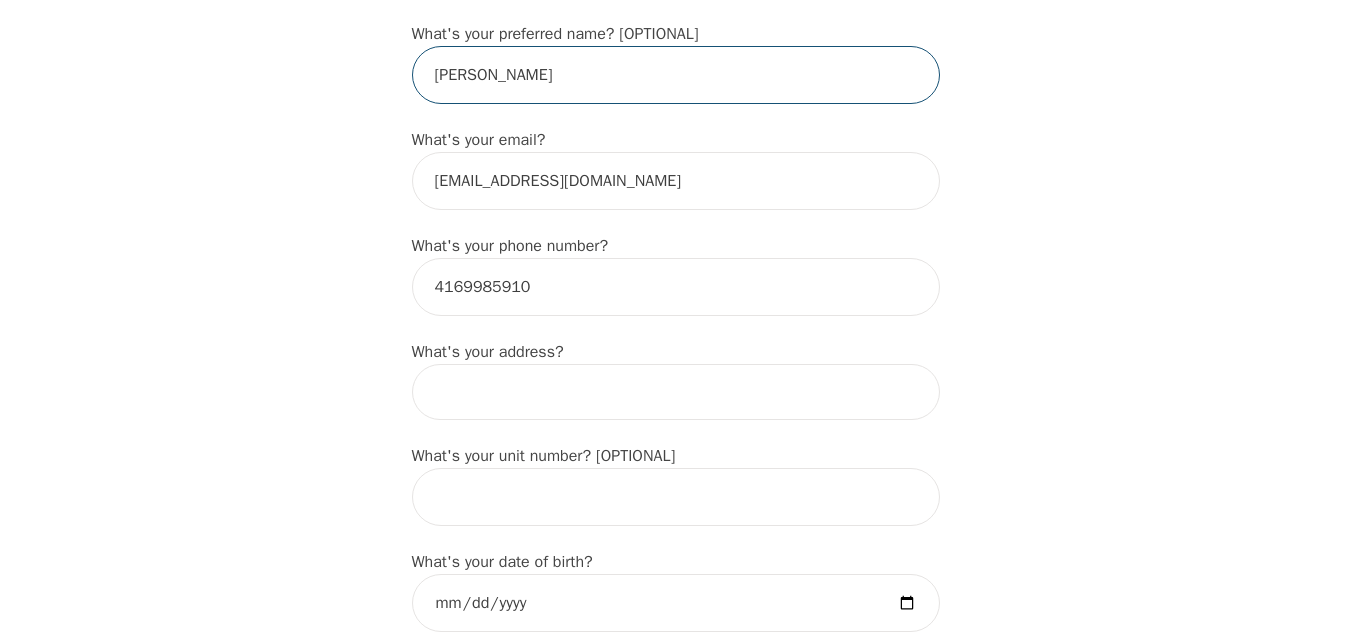 scroll, scrollTop: 677, scrollLeft: 0, axis: vertical 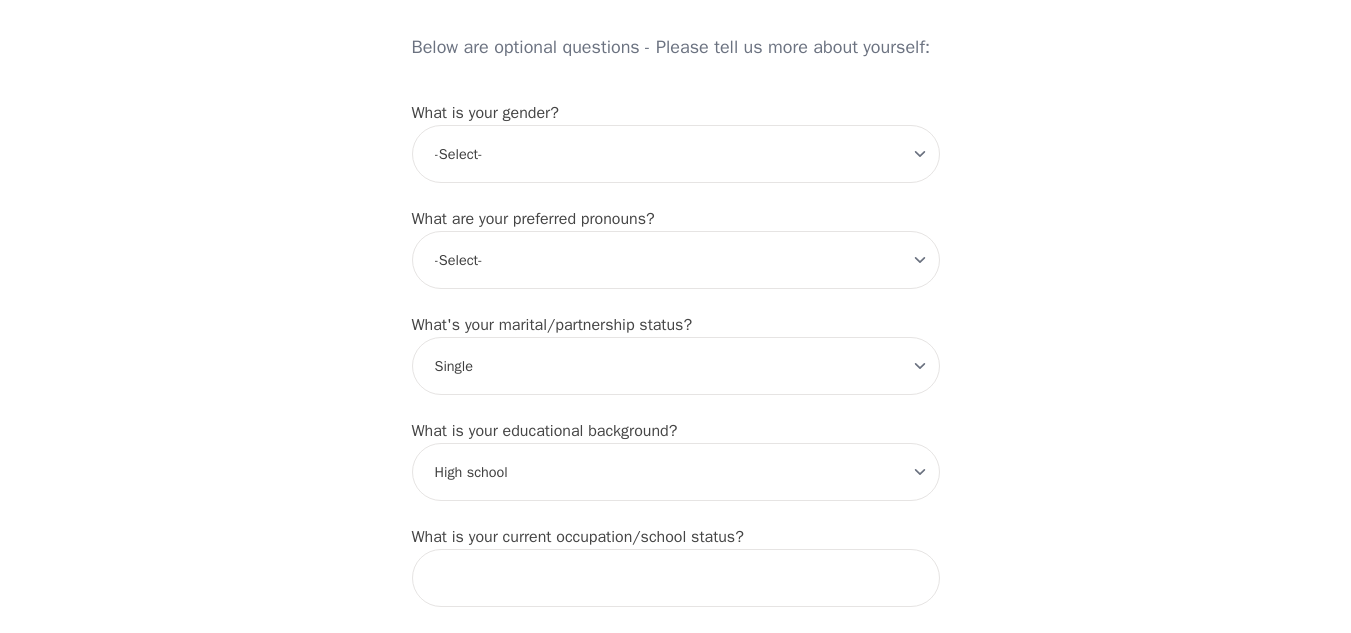 type on "[PERSON_NAME]" 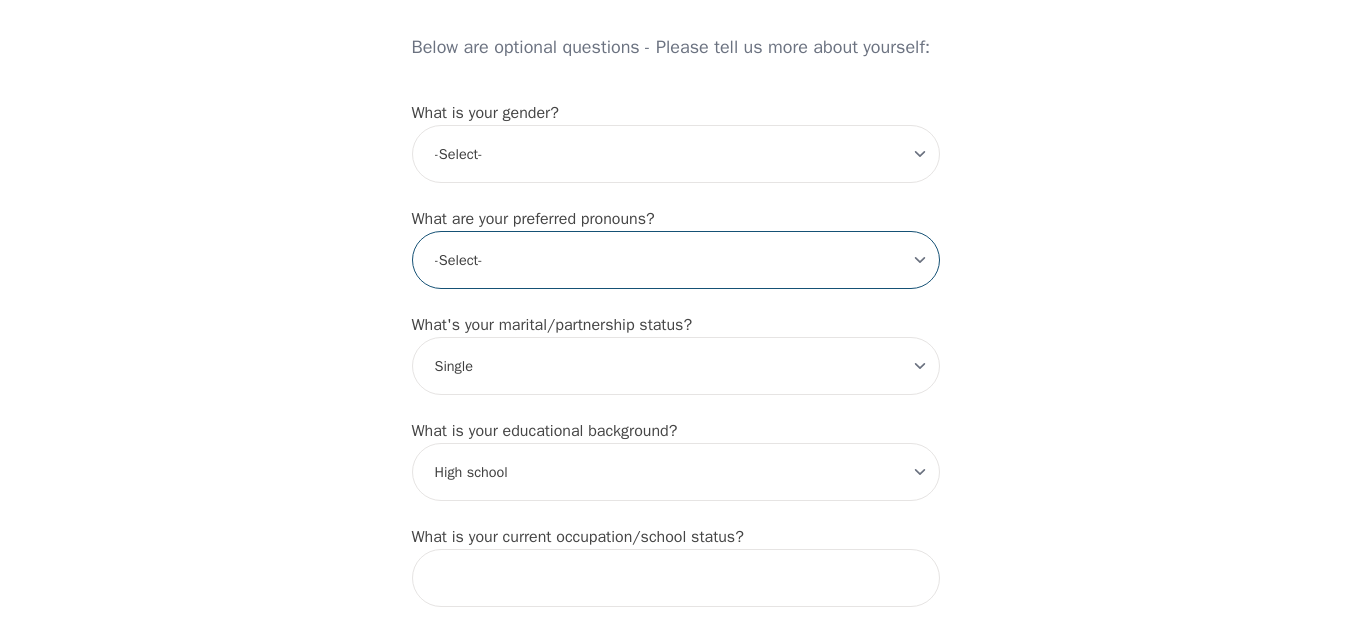 drag, startPoint x: 718, startPoint y: 287, endPoint x: 571, endPoint y: 335, distance: 154.63829 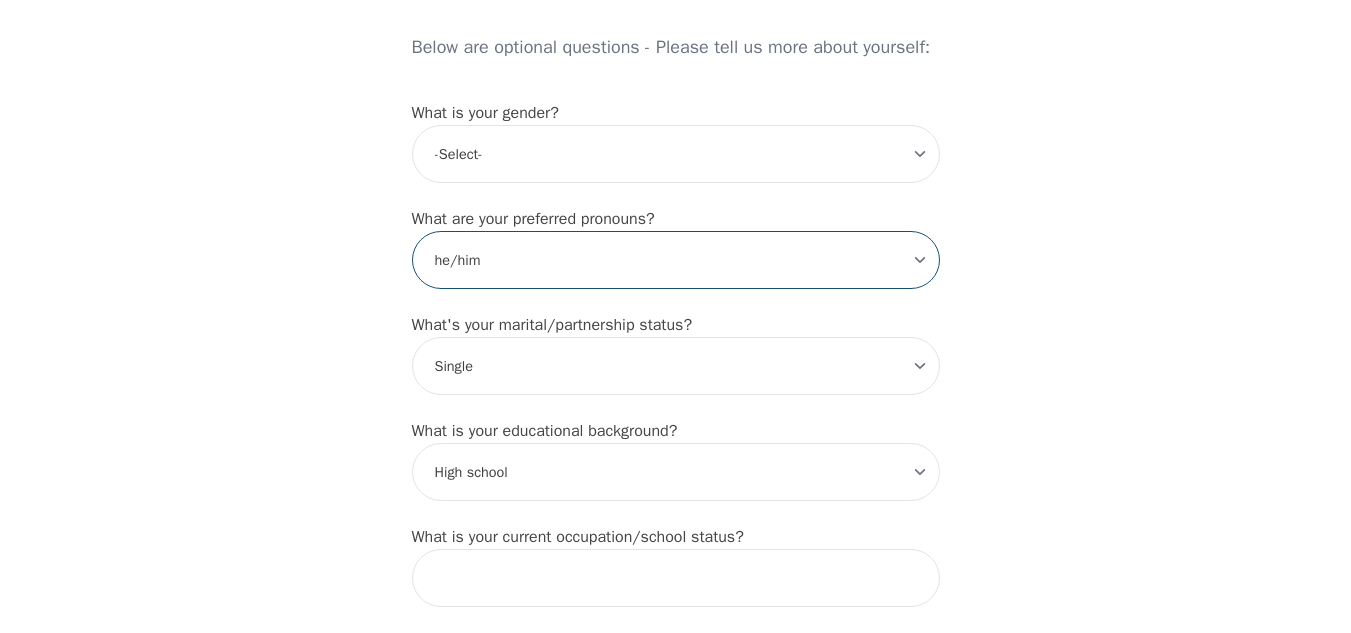 click on "-Select- he/him she/her they/them ze/zir xe/xem ey/em ve/ver tey/ter e/e per/per prefer_not_to_say" at bounding box center (676, 260) 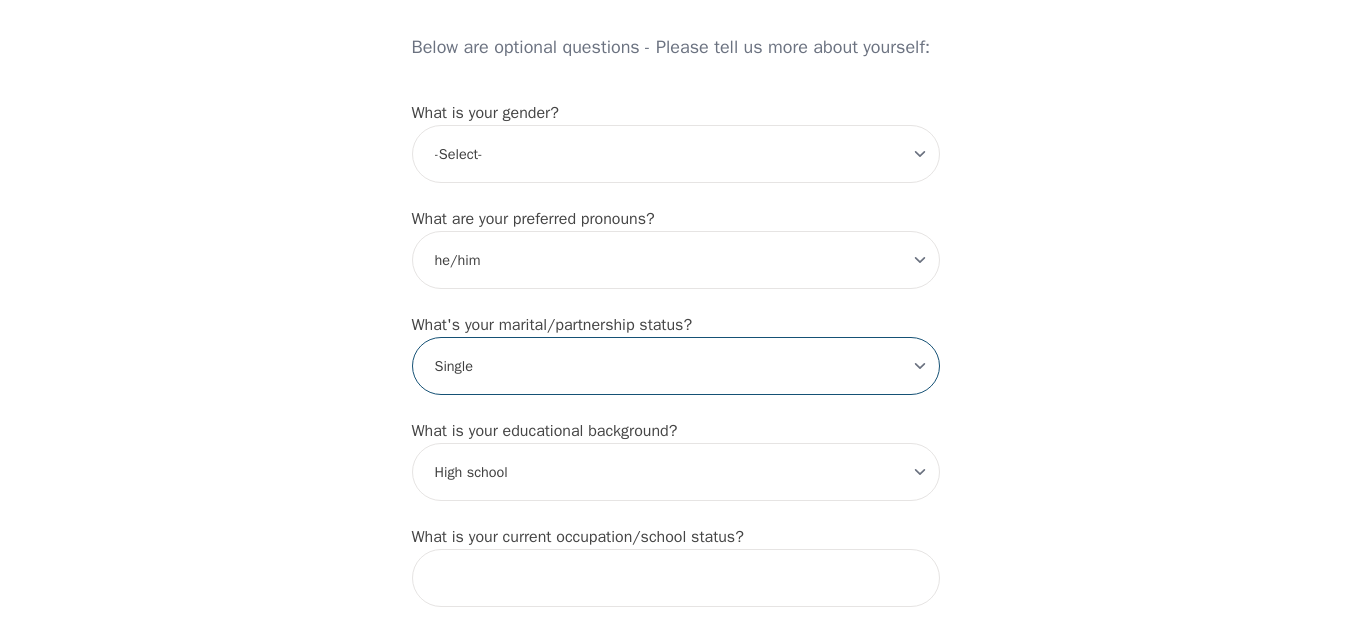 click on "-Select- Single Partnered Married Common Law Widowed Separated Divorced" at bounding box center (676, 366) 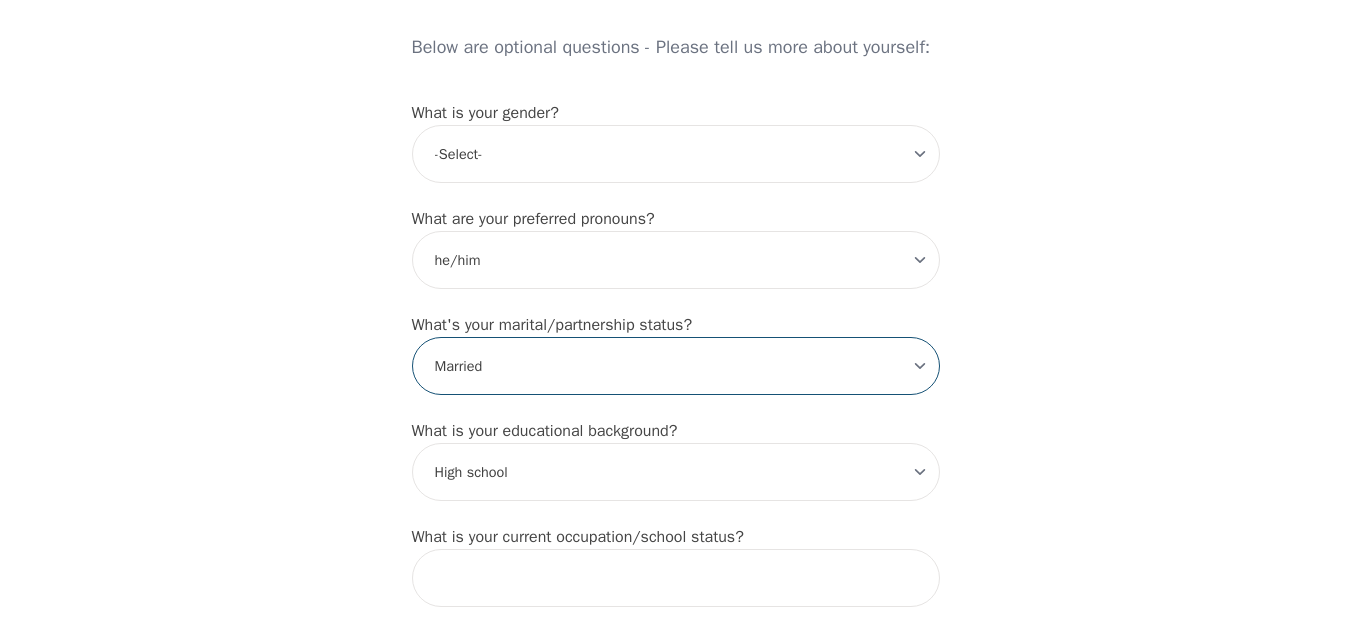 click on "-Select- Single Partnered Married Common Law Widowed Separated Divorced" at bounding box center [676, 366] 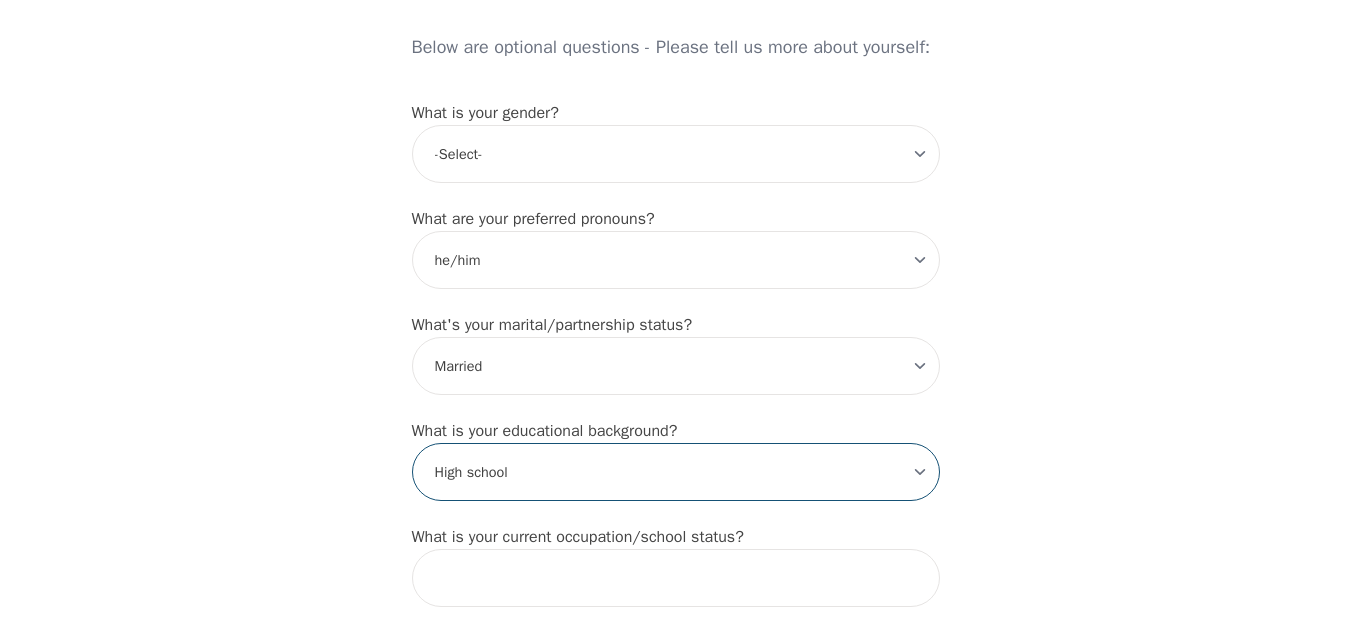 click on "-Select- Less than high school High school Associate degree Bachelor degree Master's degree Professional degree Doctorial degree" at bounding box center [676, 472] 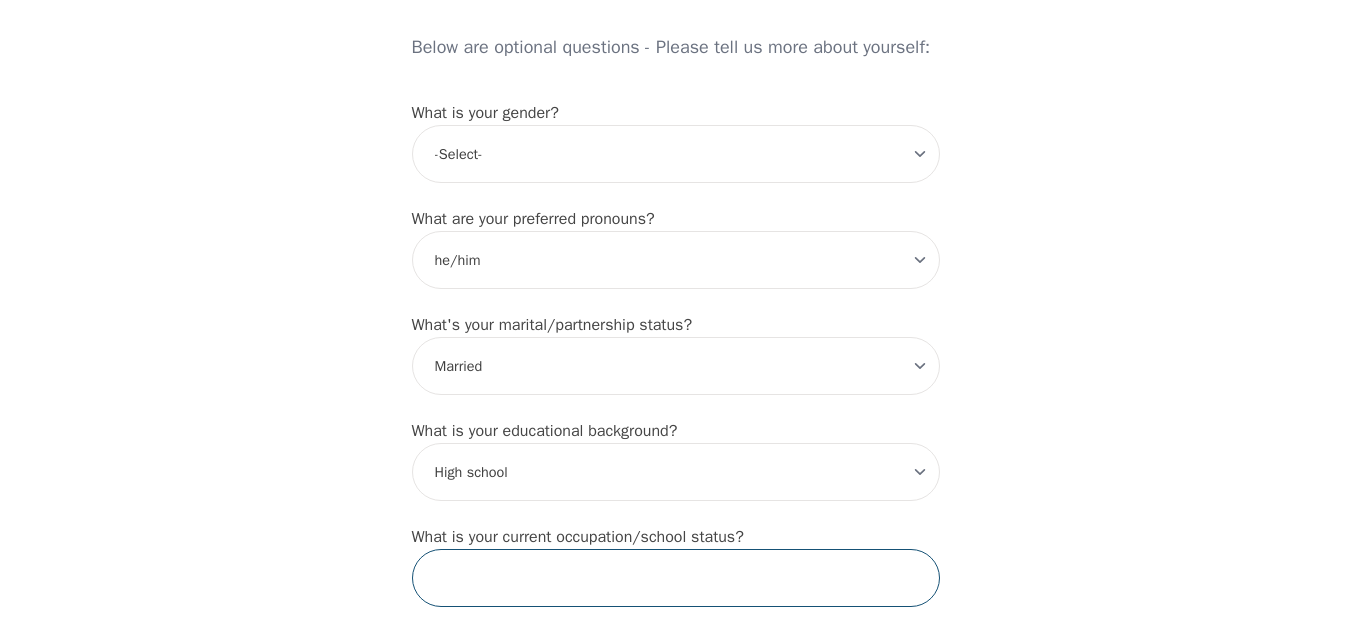 click at bounding box center [676, 578] 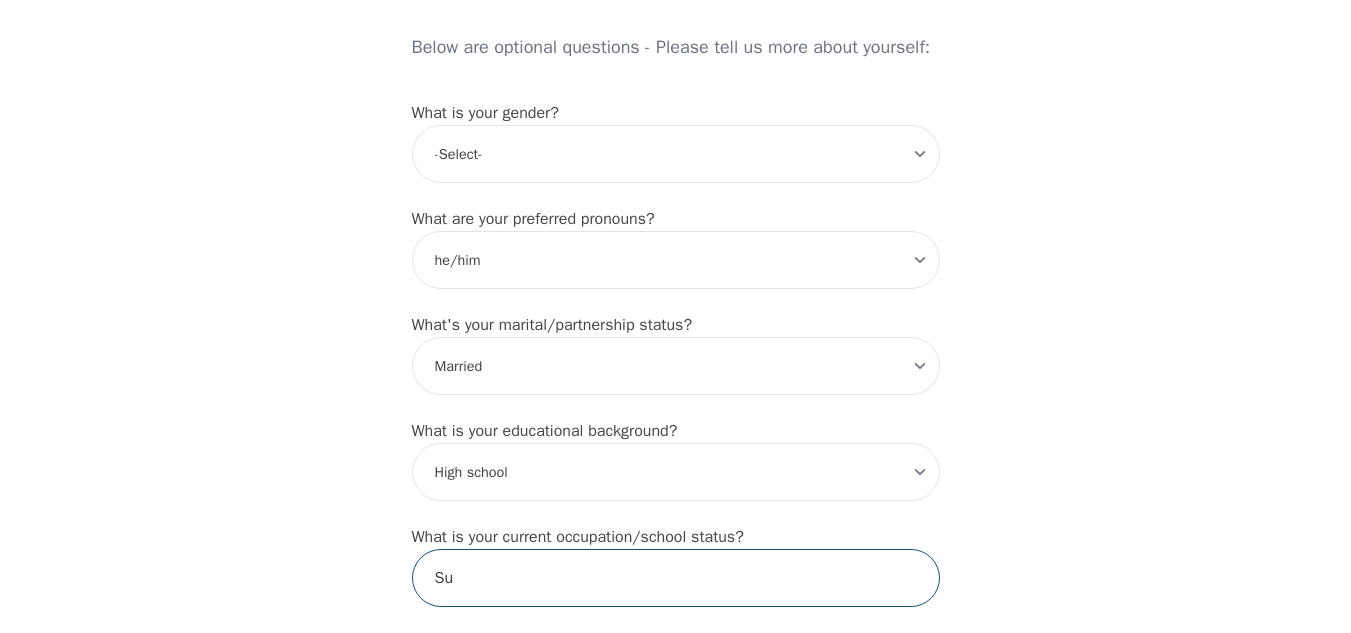 type on "S" 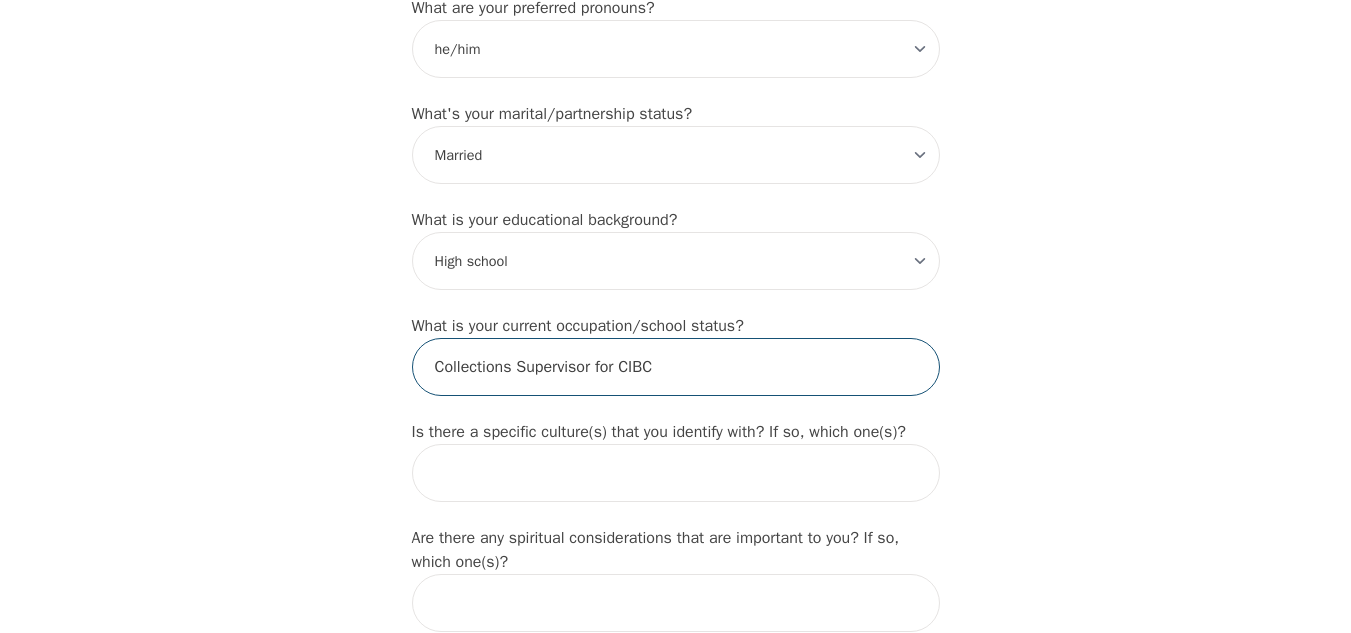 scroll, scrollTop: 1845, scrollLeft: 0, axis: vertical 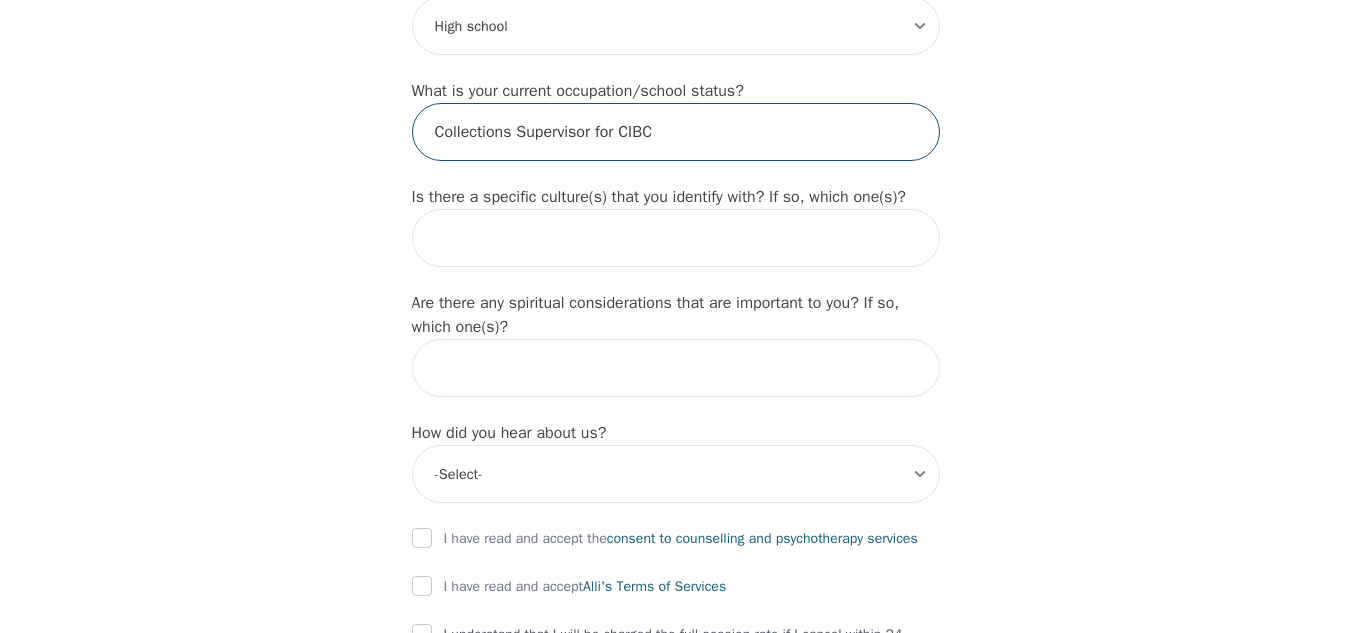 type on "Collections Supervisor for CIBC" 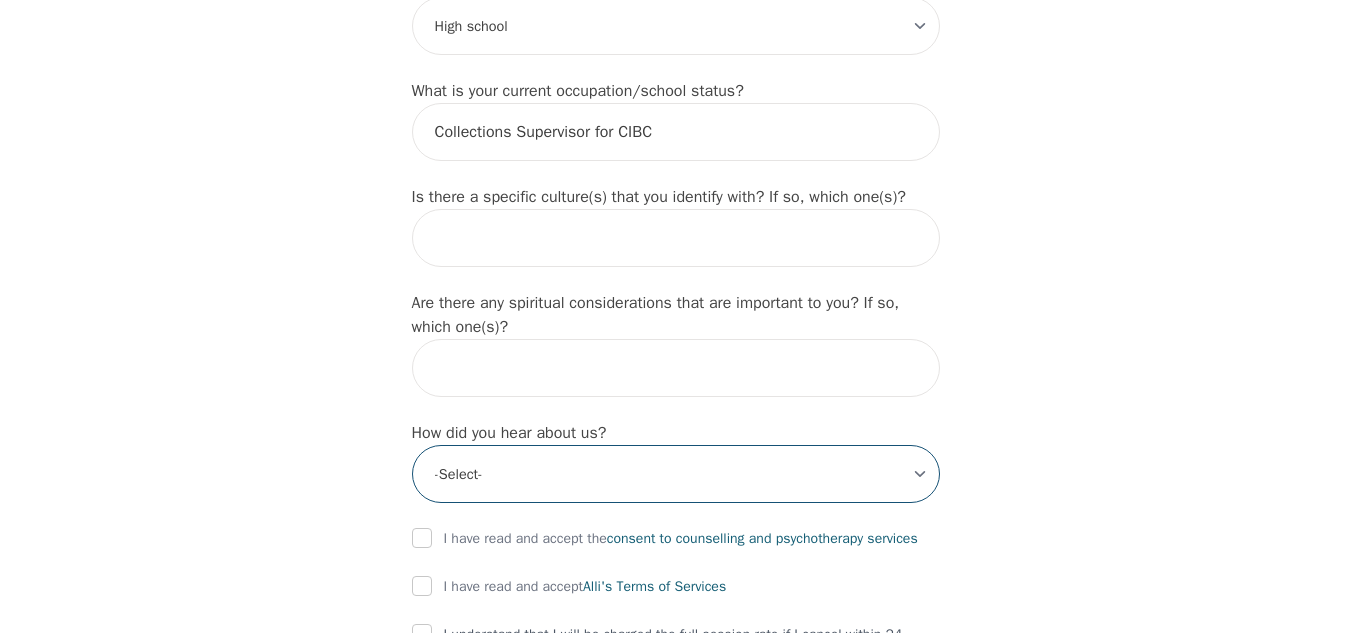 click on "-Select- Physician/Specialist Friend Facebook Instagram Google Search Google Ads Facebook/Instagram Ads Other" at bounding box center [676, 474] 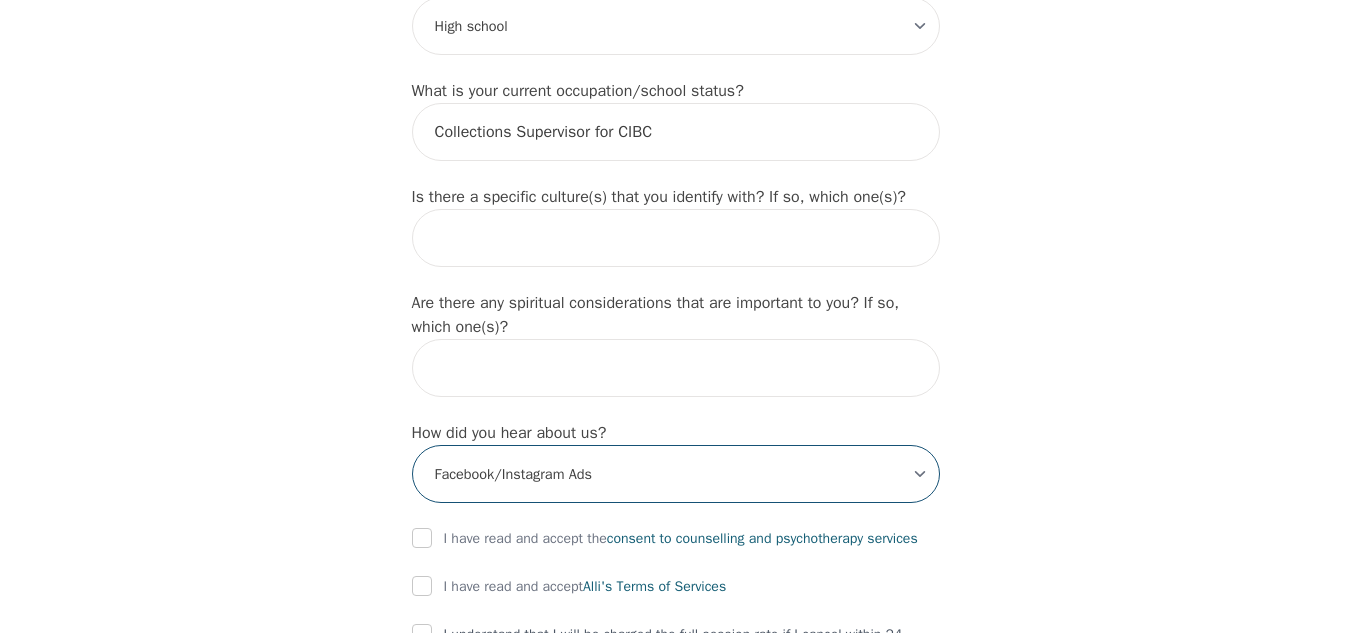 click on "-Select- Physician/Specialist Friend Facebook Instagram Google Search Google Ads Facebook/Instagram Ads Other" at bounding box center (676, 474) 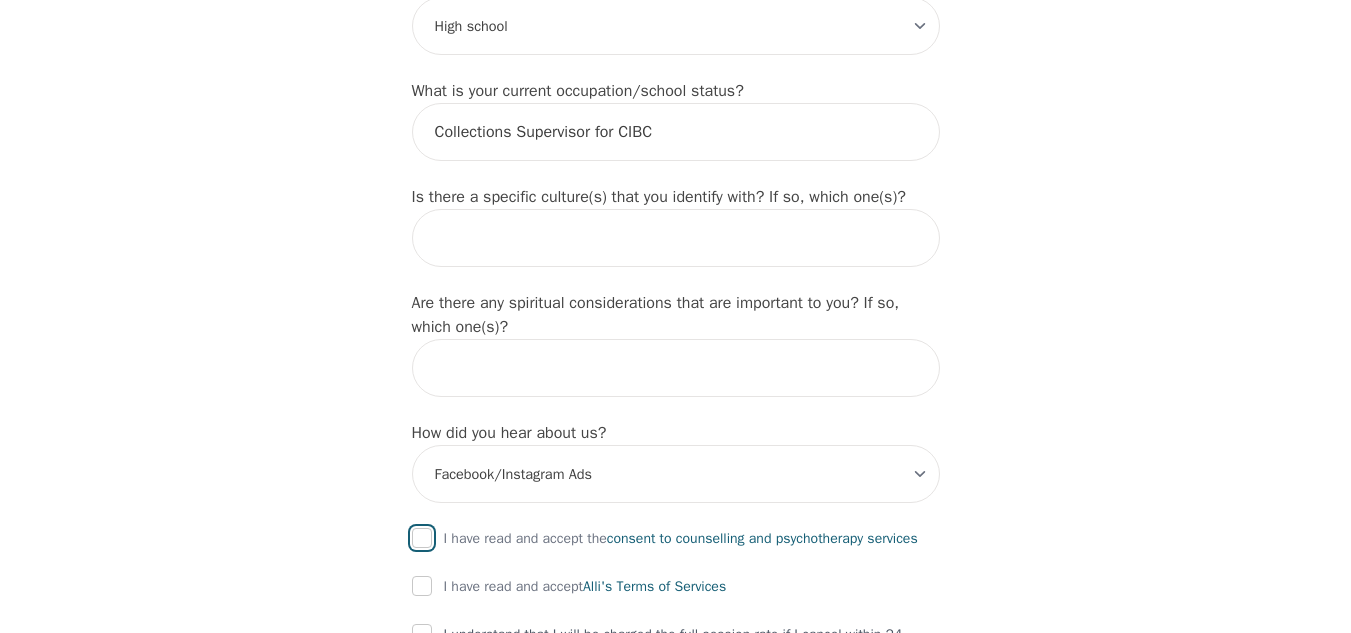 click at bounding box center (422, 538) 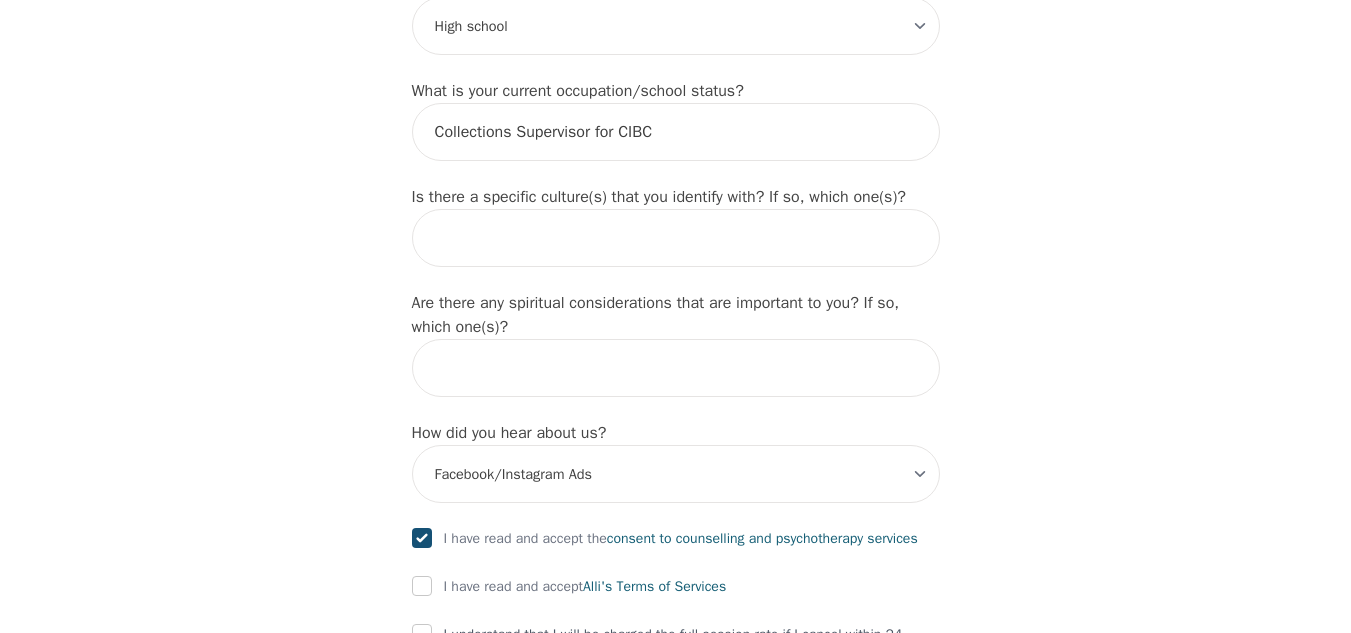 checkbox on "true" 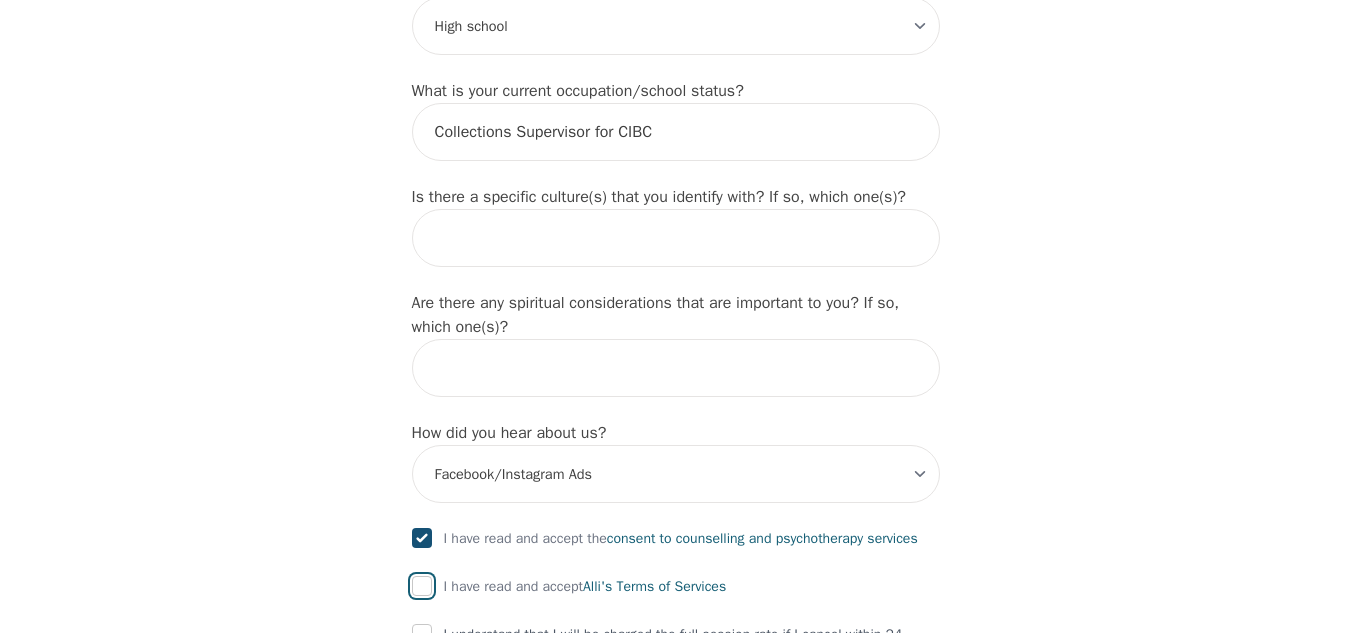 click at bounding box center (422, 586) 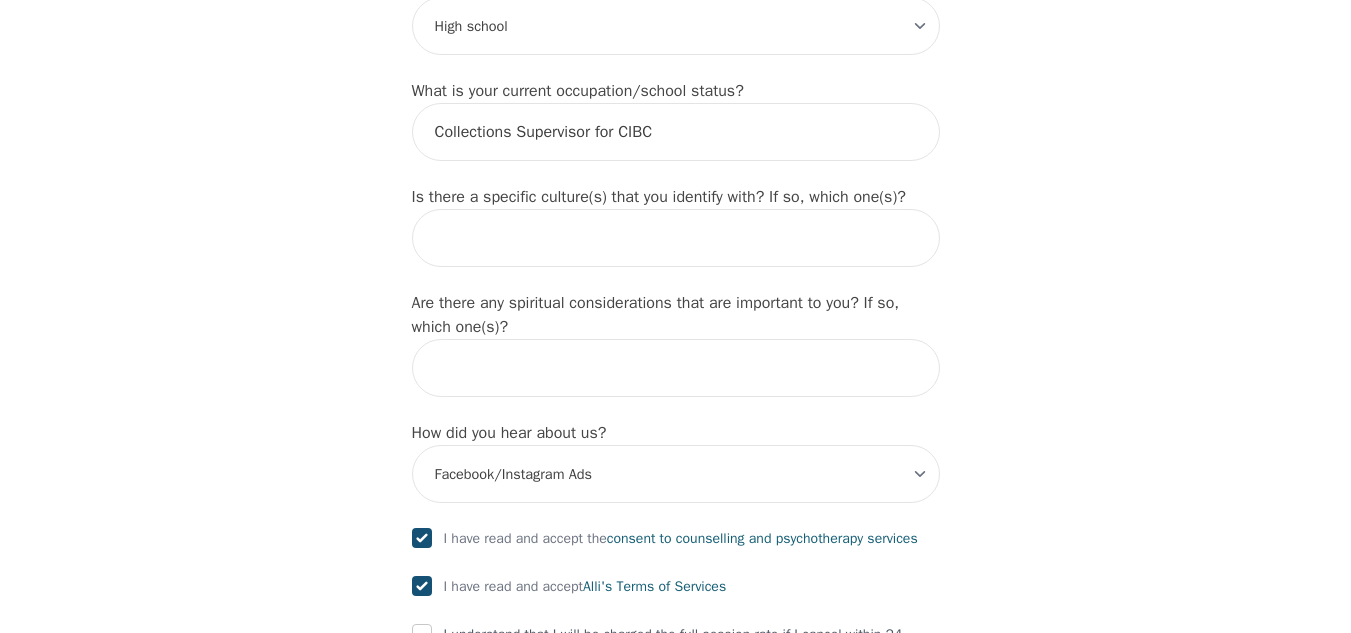 checkbox on "true" 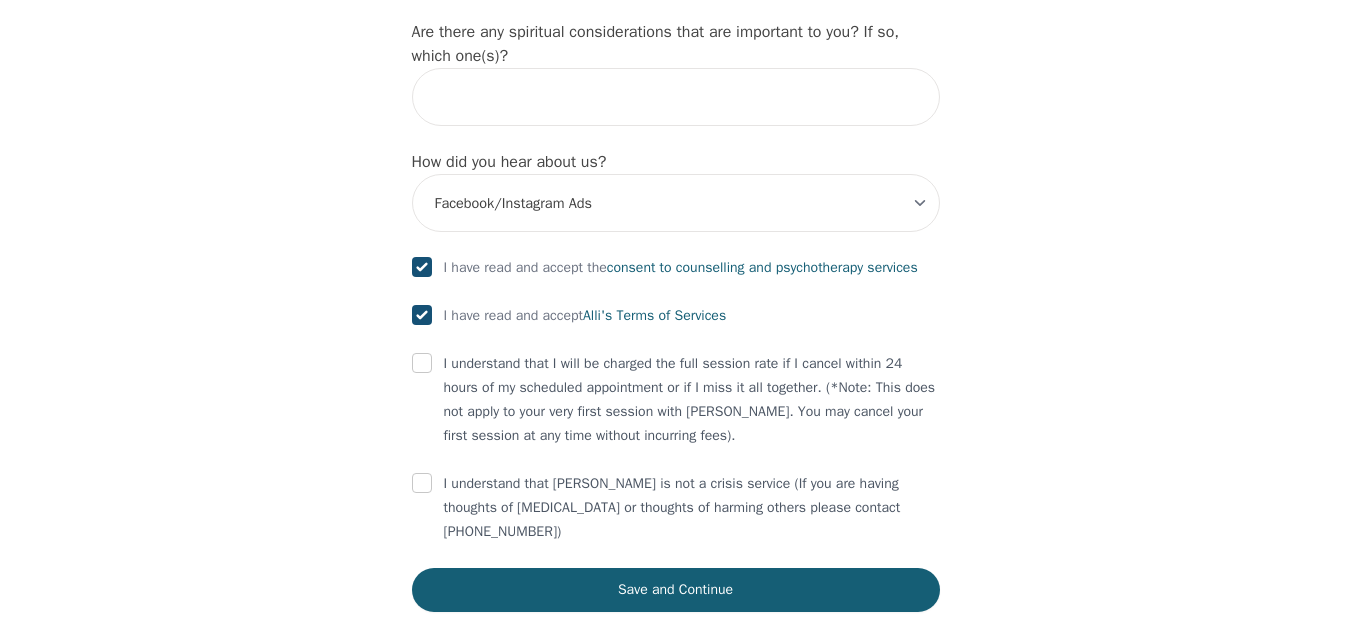 scroll, scrollTop: 2336, scrollLeft: 0, axis: vertical 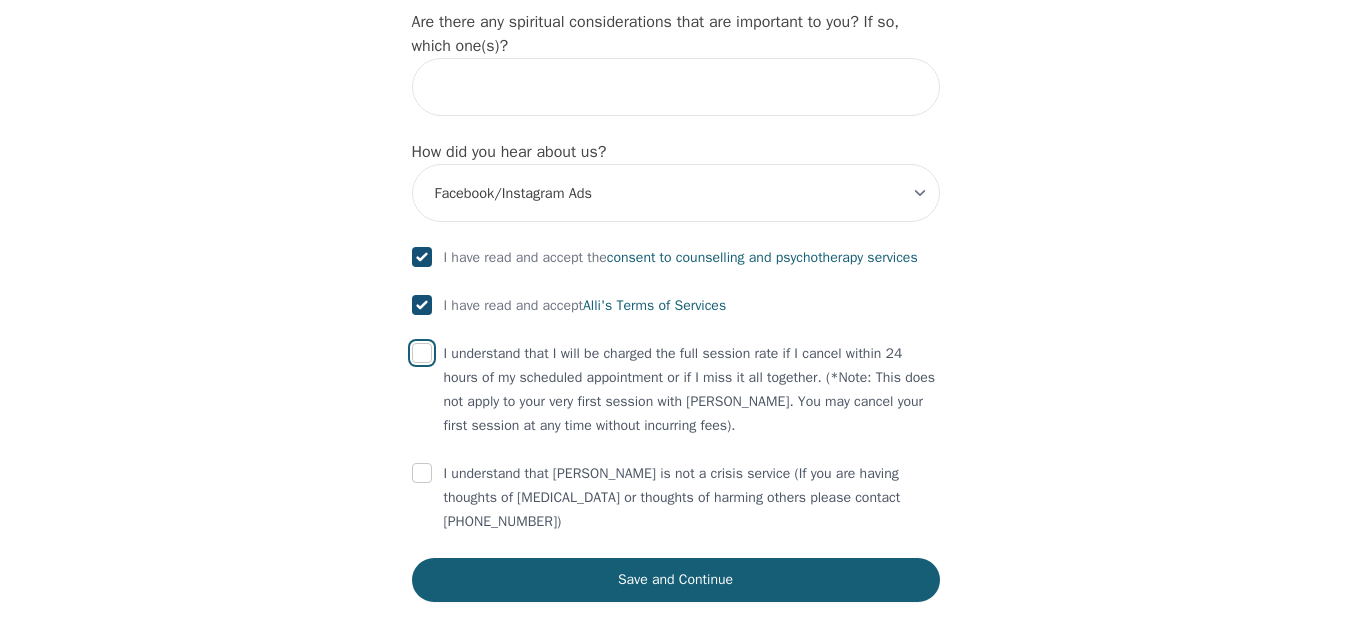 click at bounding box center (422, 353) 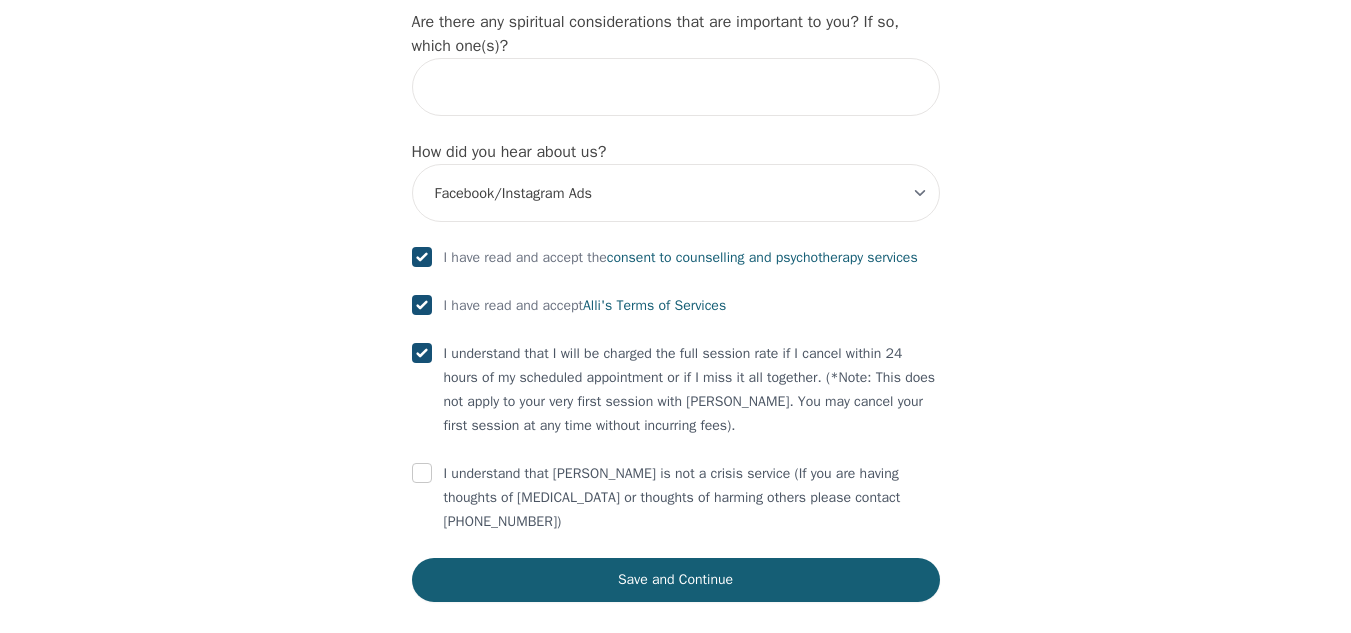 checkbox on "true" 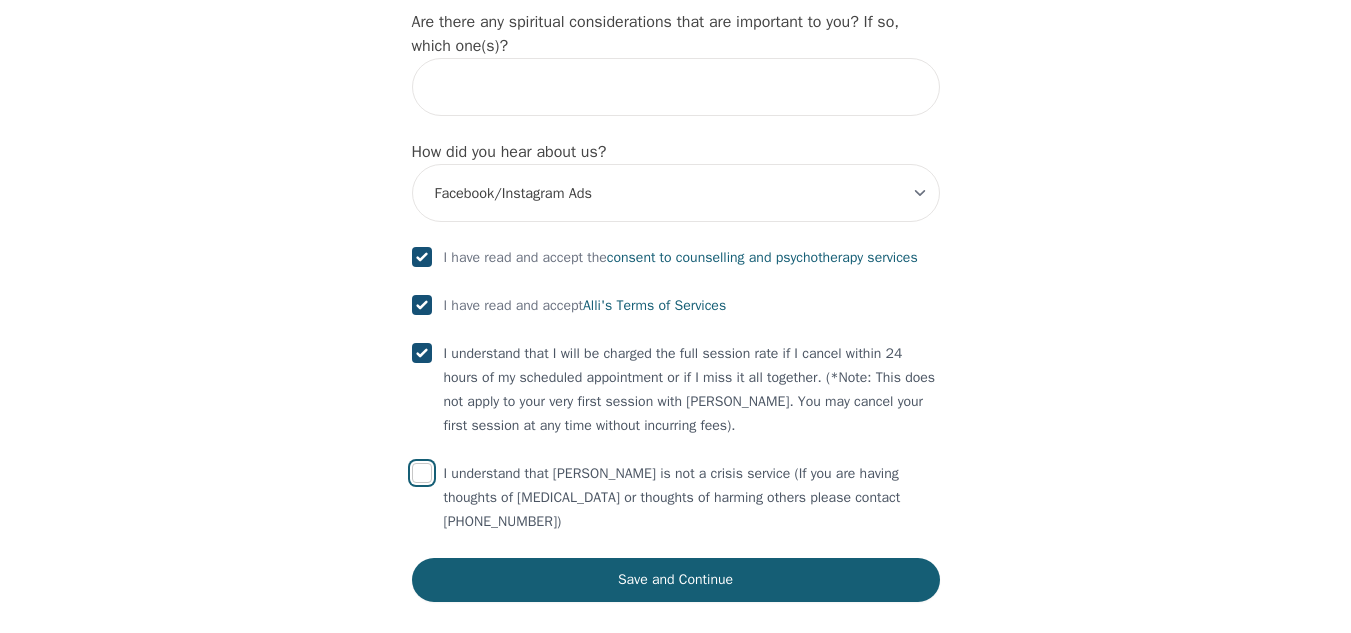click at bounding box center (422, 473) 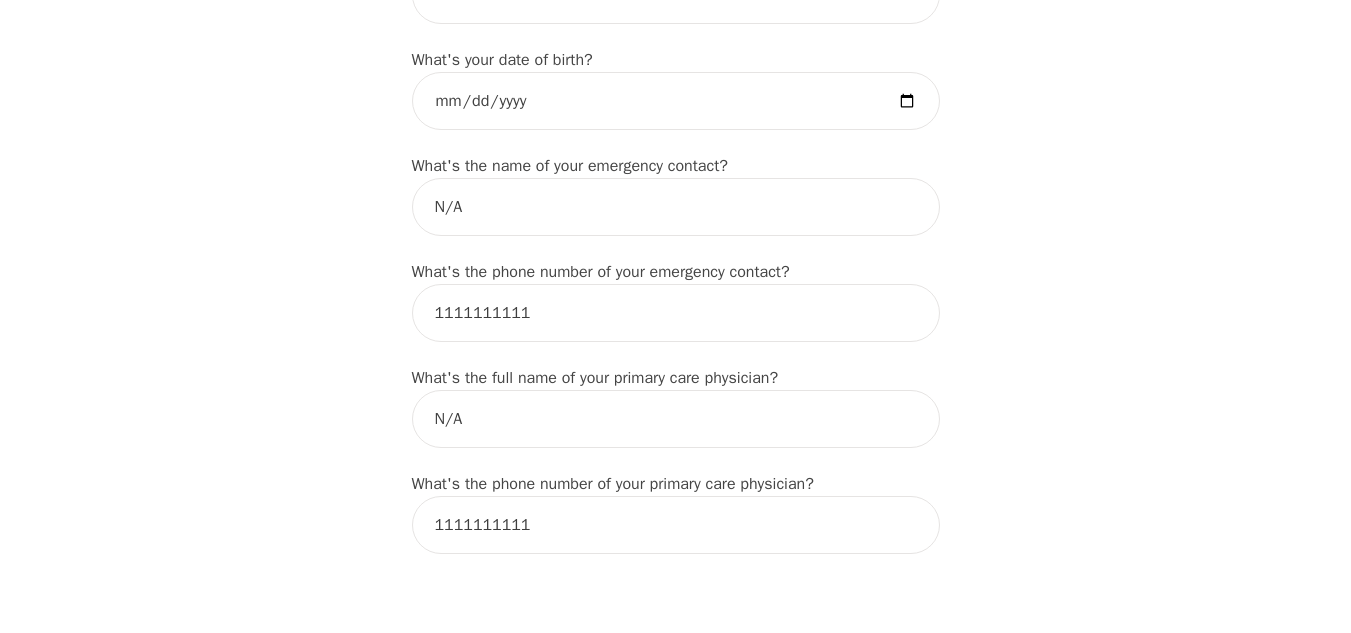 scroll, scrollTop: 998, scrollLeft: 0, axis: vertical 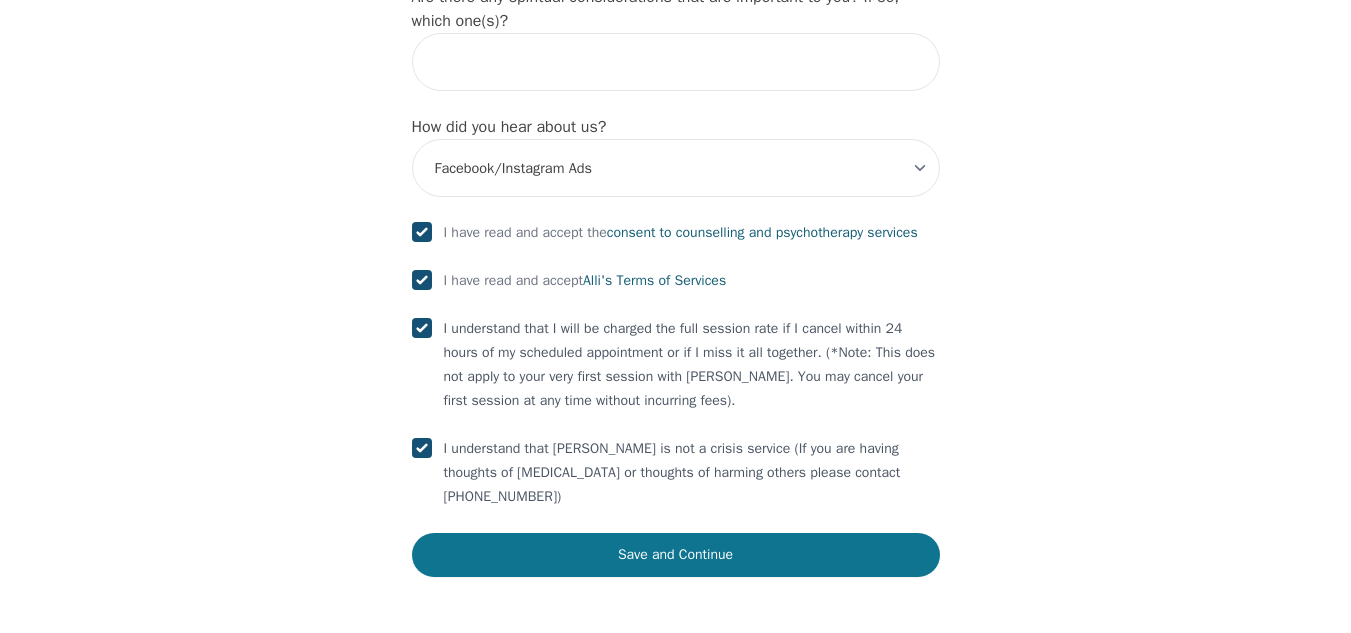 click on "Save and Continue" at bounding box center [676, 555] 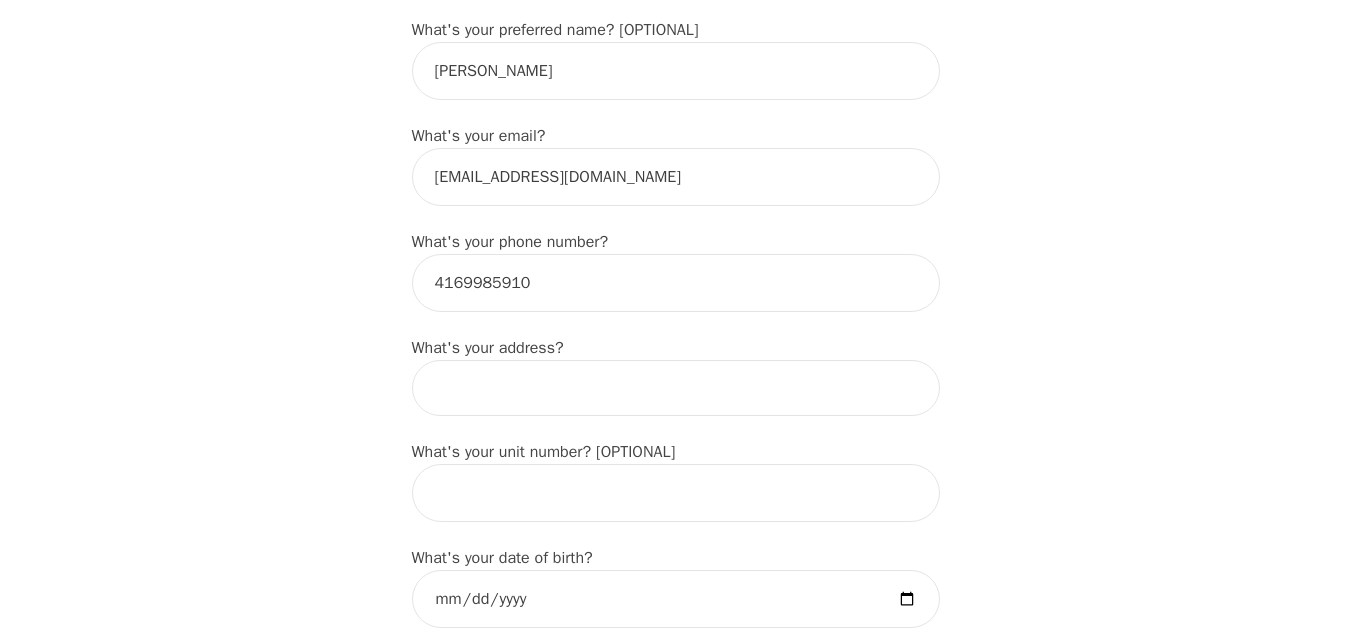 scroll, scrollTop: 500, scrollLeft: 0, axis: vertical 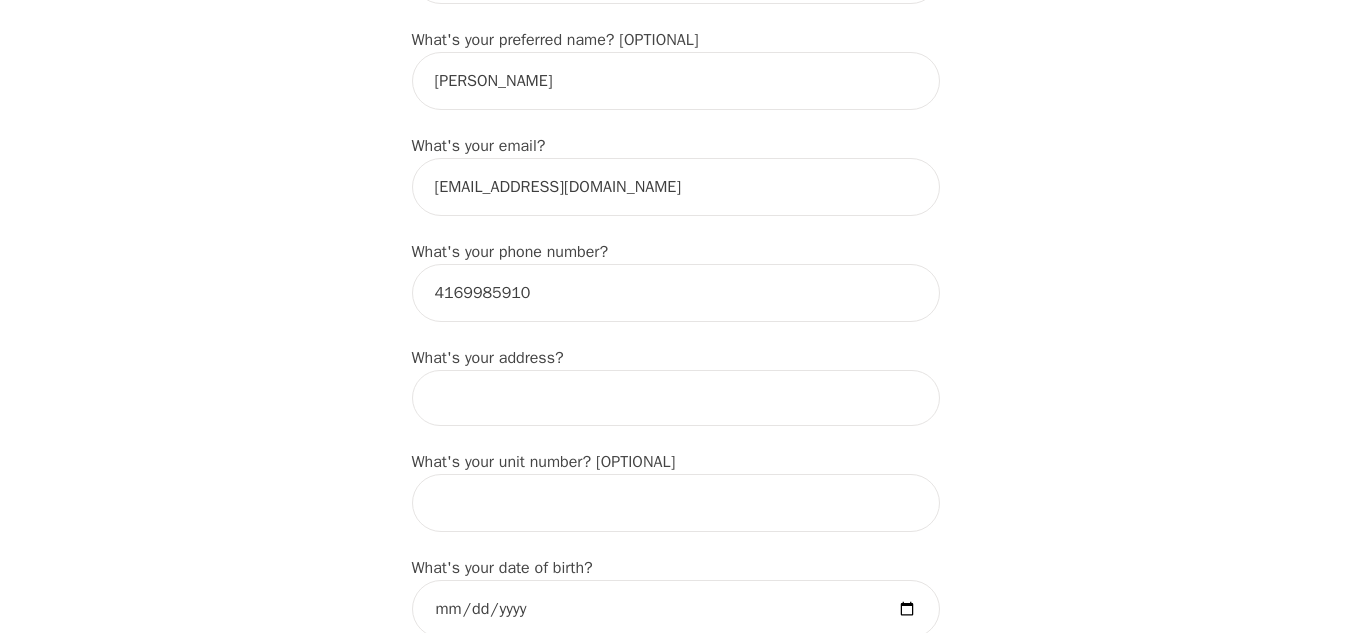click at bounding box center [676, 398] 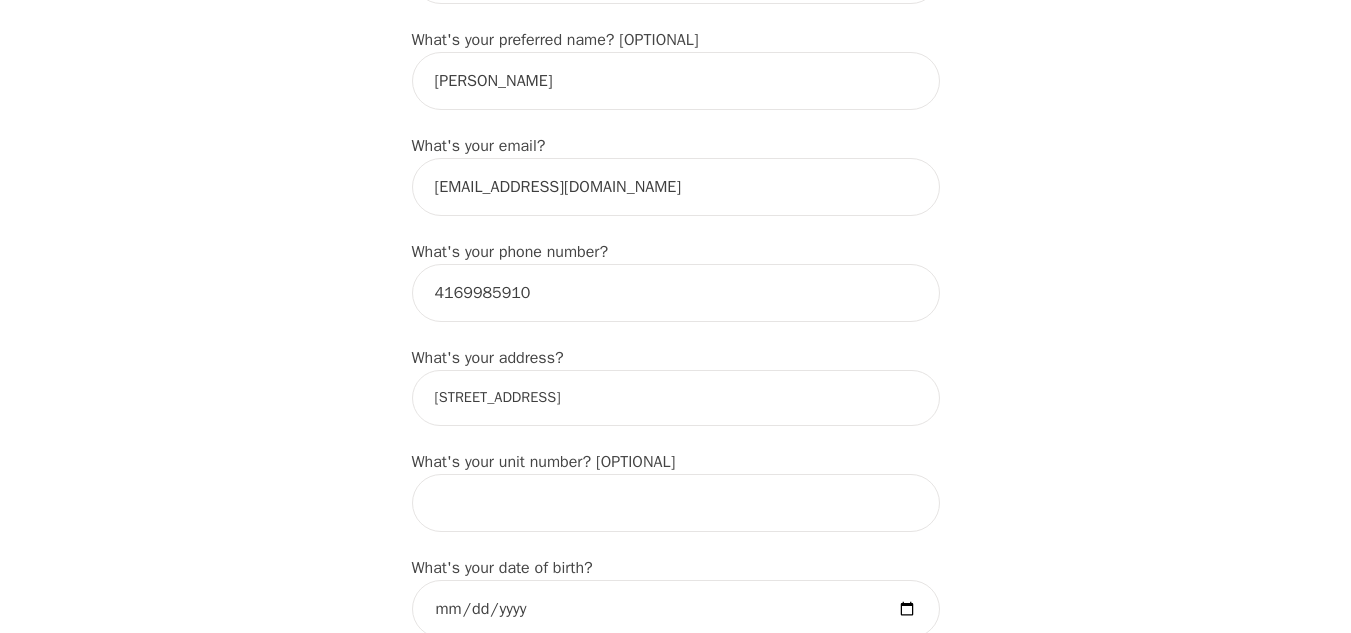 type on "[STREET_ADDRESS]" 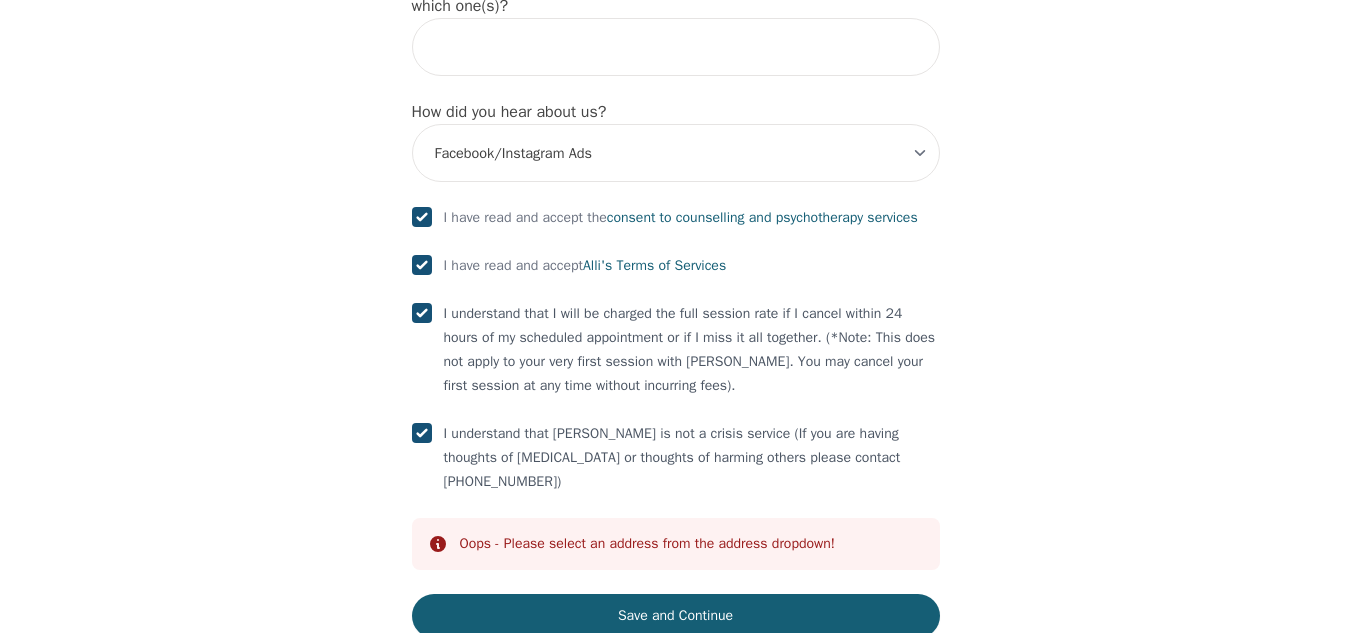 scroll, scrollTop: 2423, scrollLeft: 0, axis: vertical 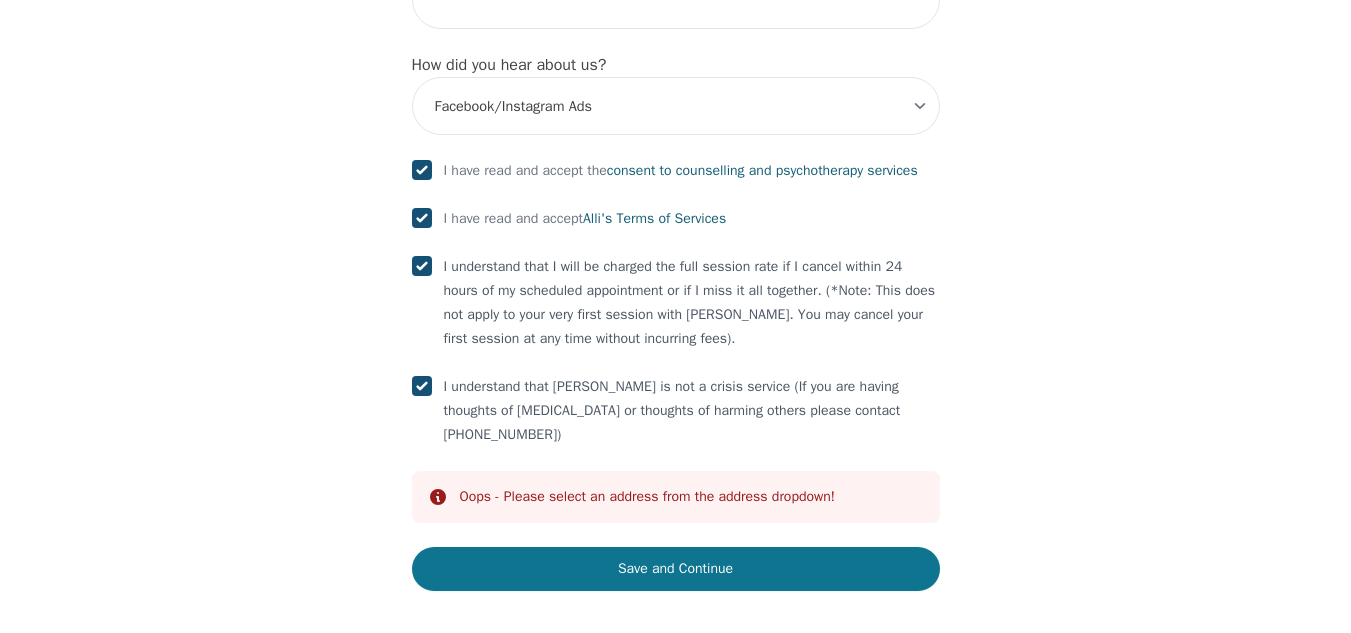 click on "Save and Continue" at bounding box center [676, 569] 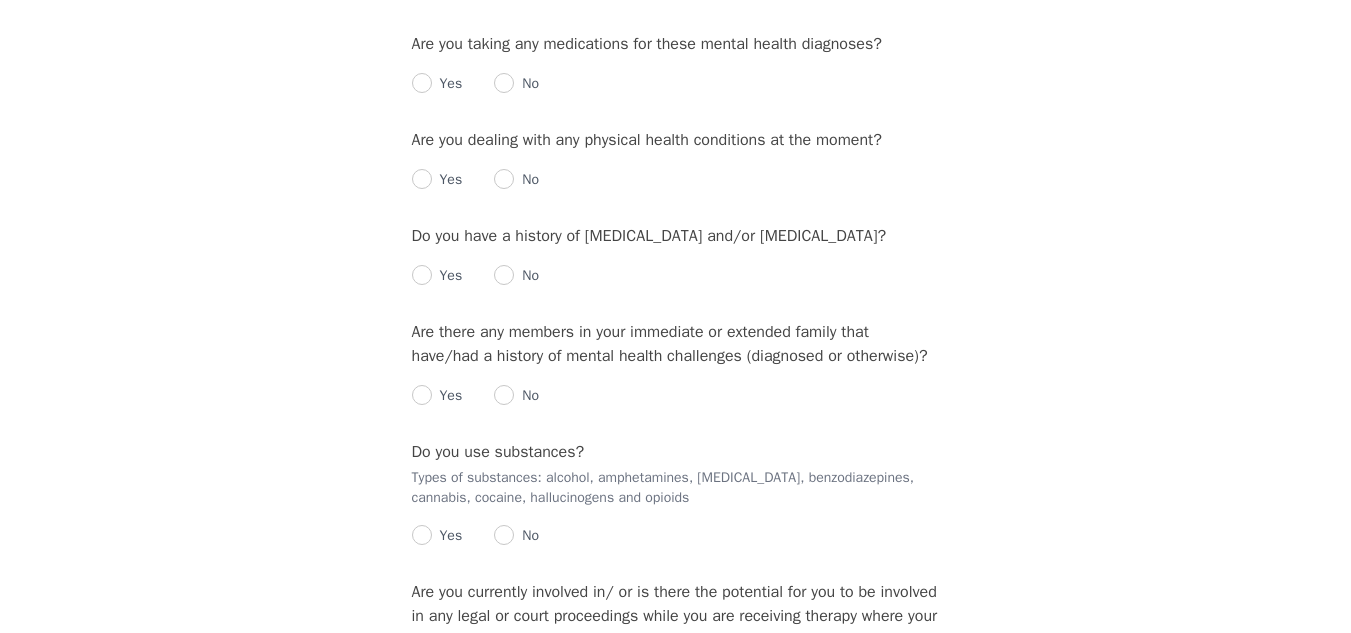 scroll, scrollTop: 0, scrollLeft: 0, axis: both 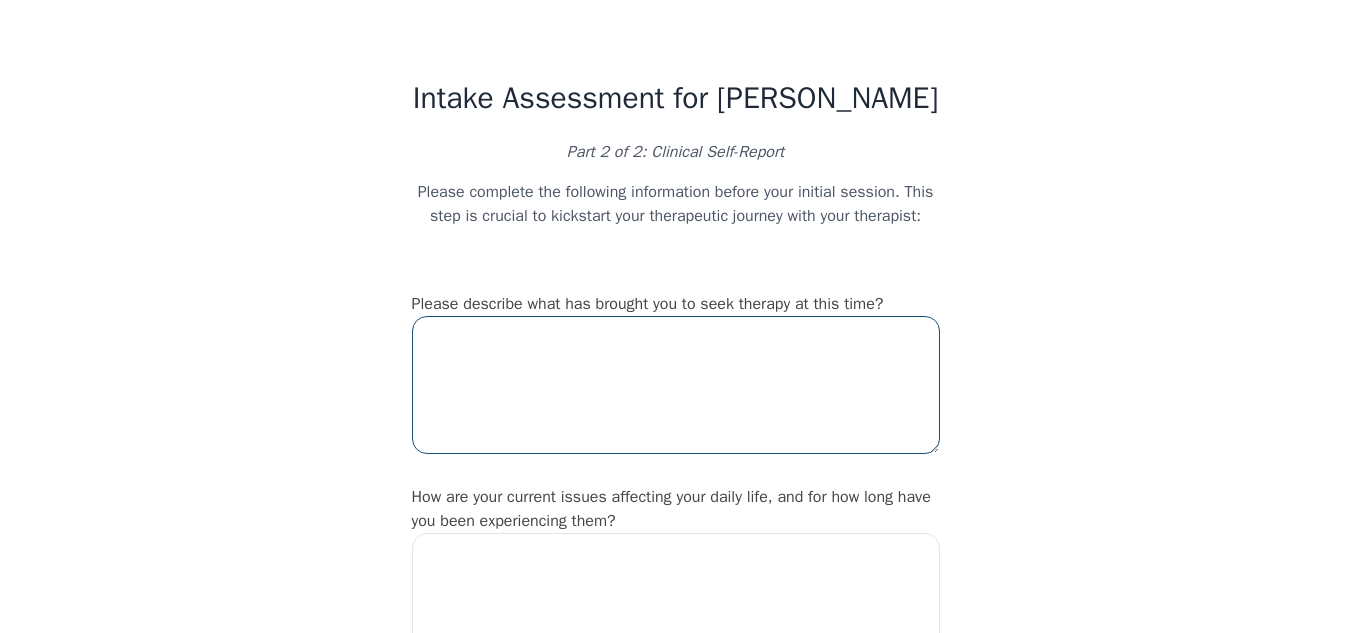 click at bounding box center [676, 385] 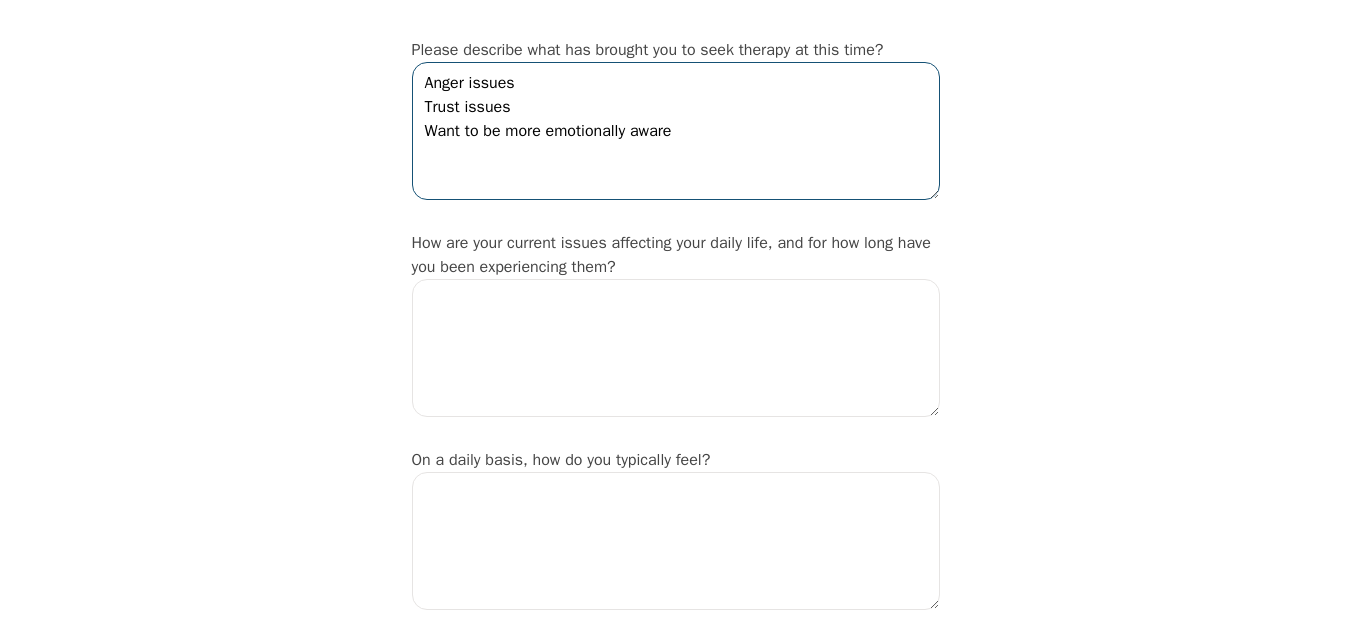 scroll, scrollTop: 278, scrollLeft: 0, axis: vertical 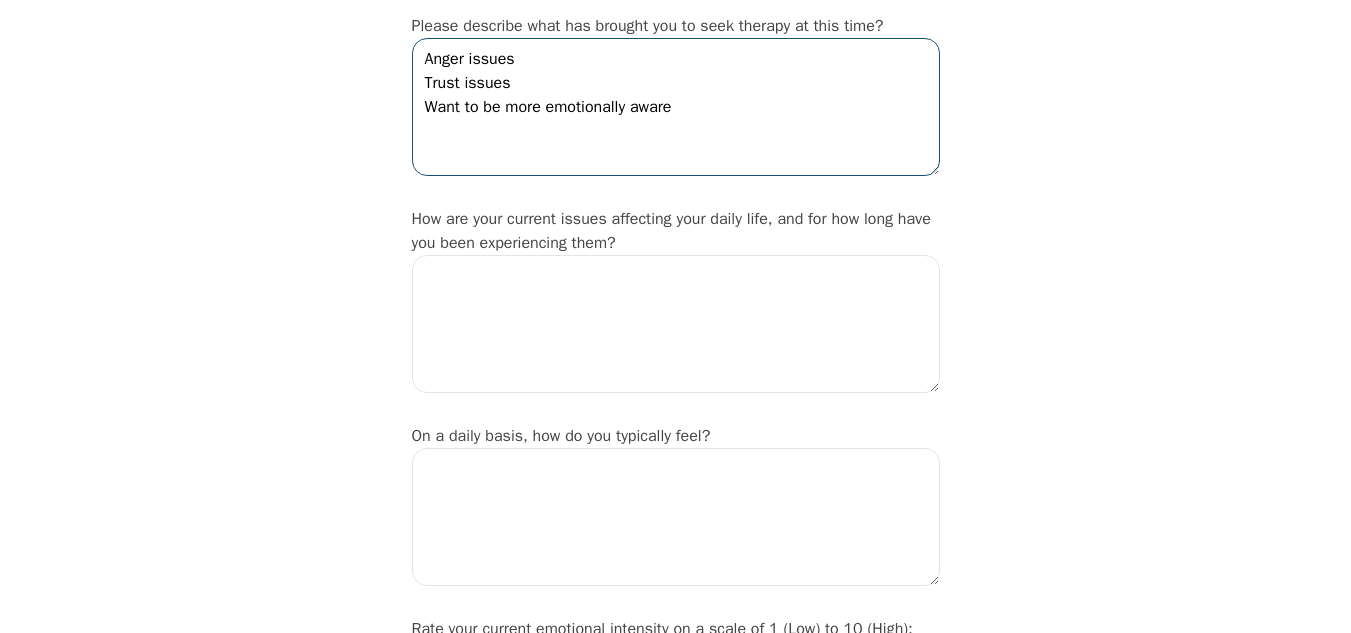 type on "Anger issues
Trust issues
Want to be more emotionally aware" 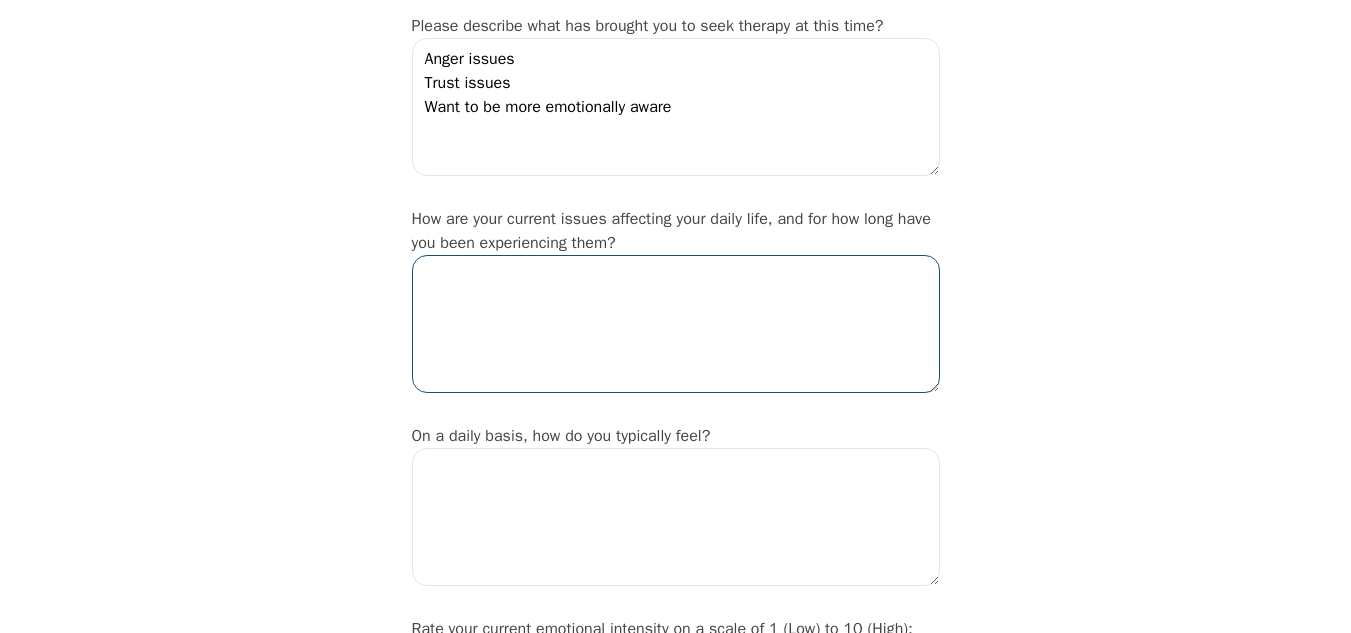 click at bounding box center [676, 324] 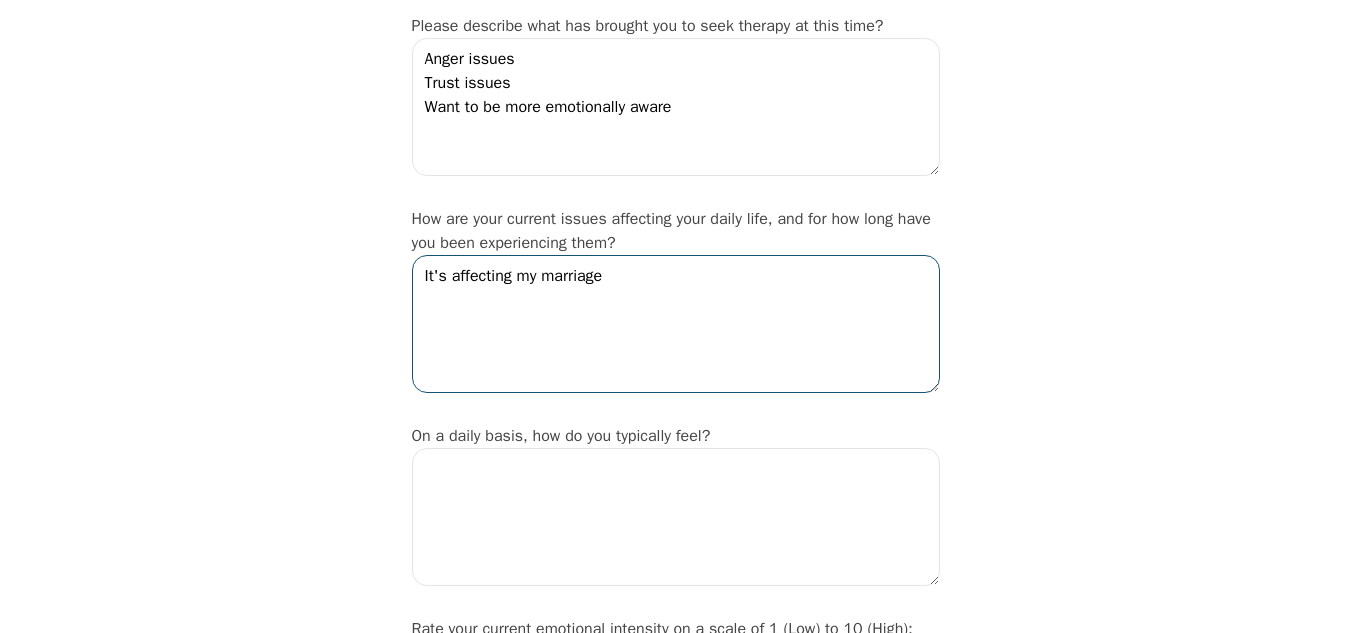 type on "It's affecting my marriage" 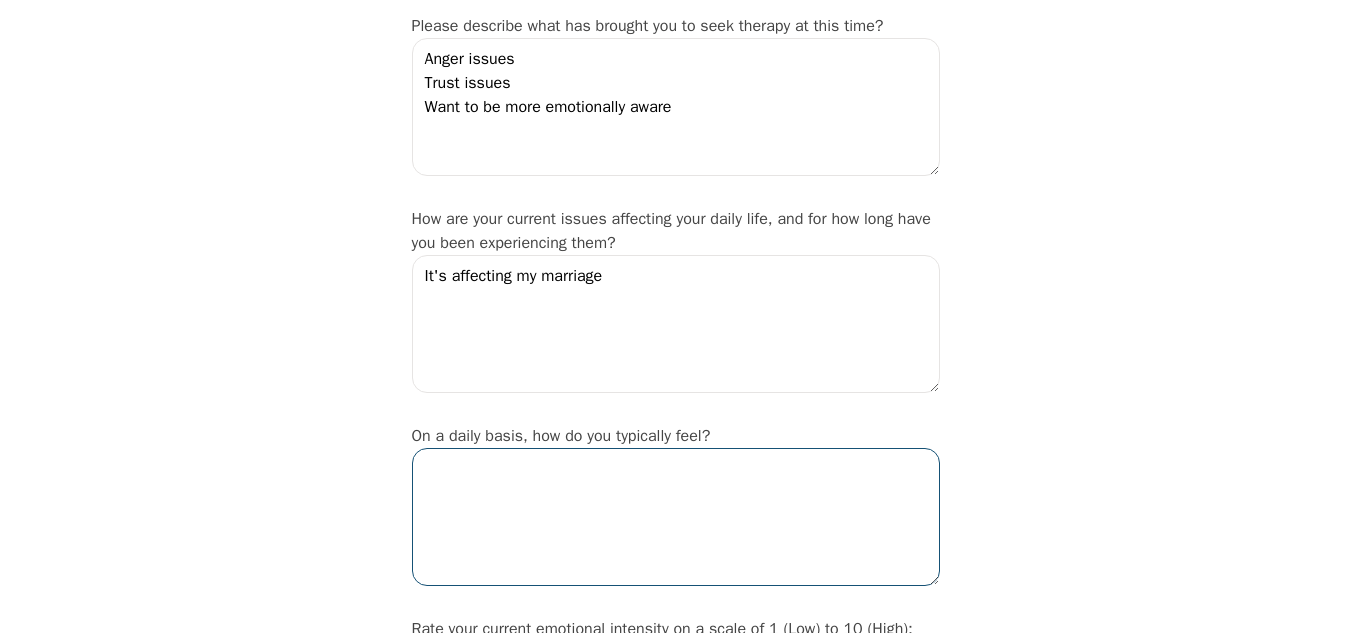 click at bounding box center (676, 517) 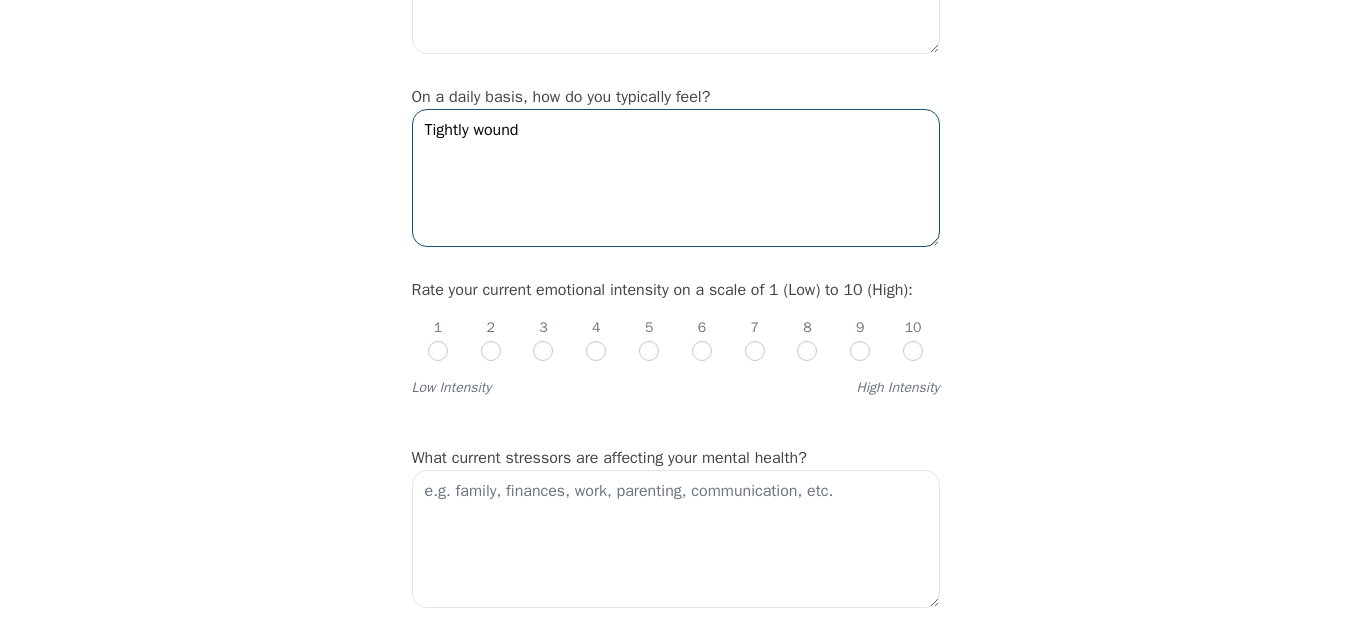 scroll, scrollTop: 635, scrollLeft: 0, axis: vertical 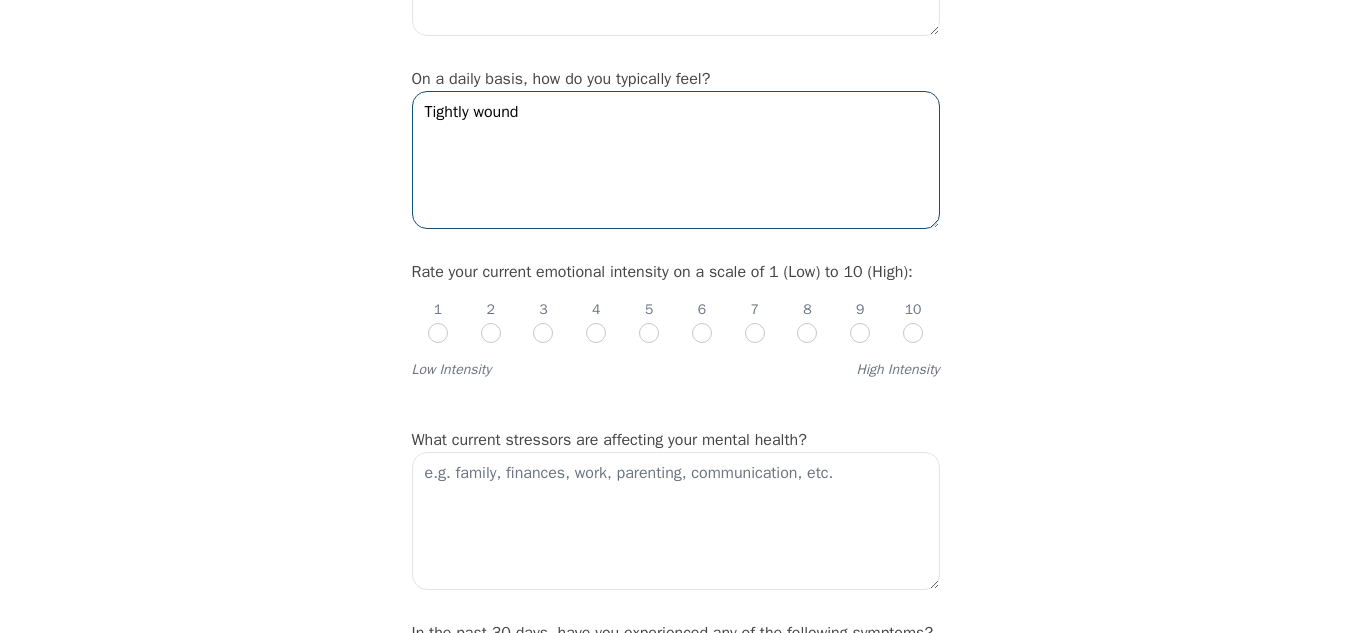 type on "Tightly wound" 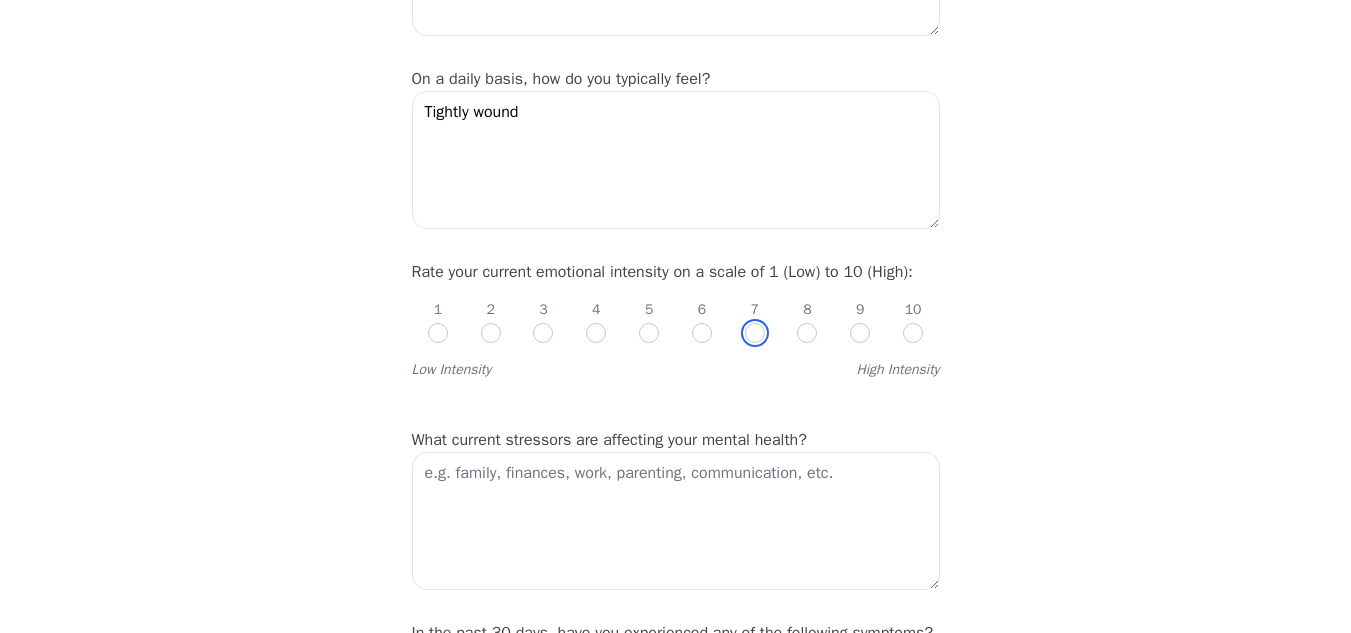 click at bounding box center [755, 333] 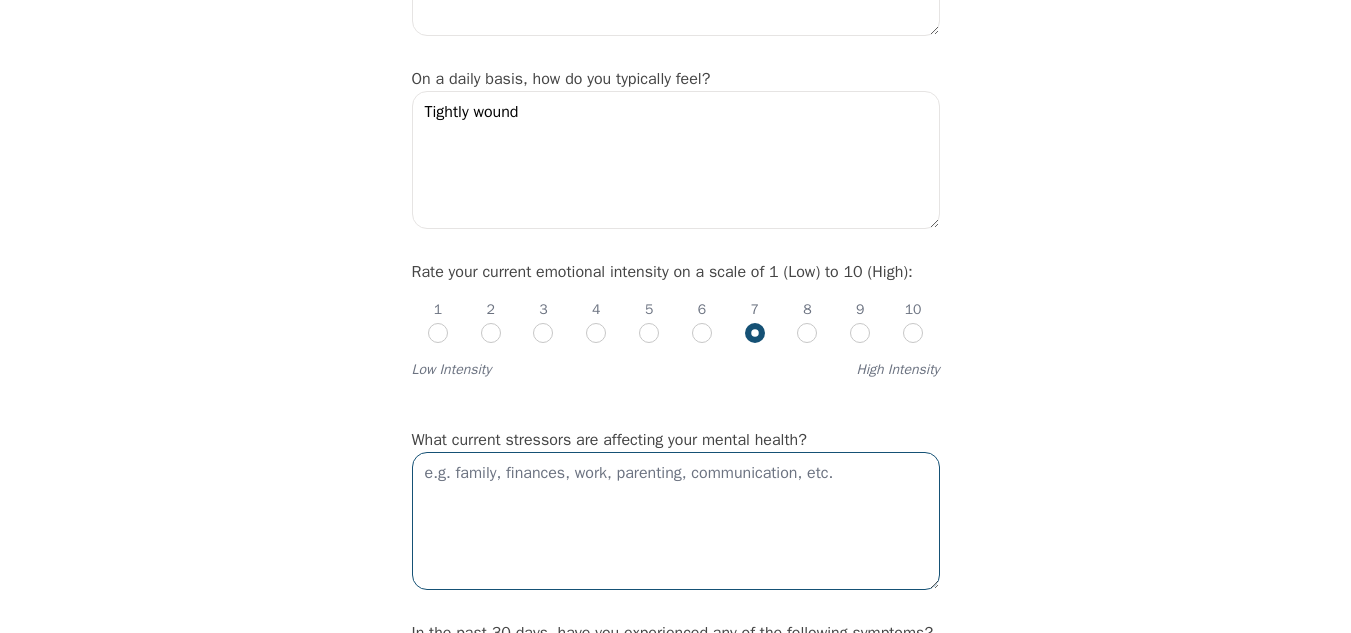 click at bounding box center (676, 521) 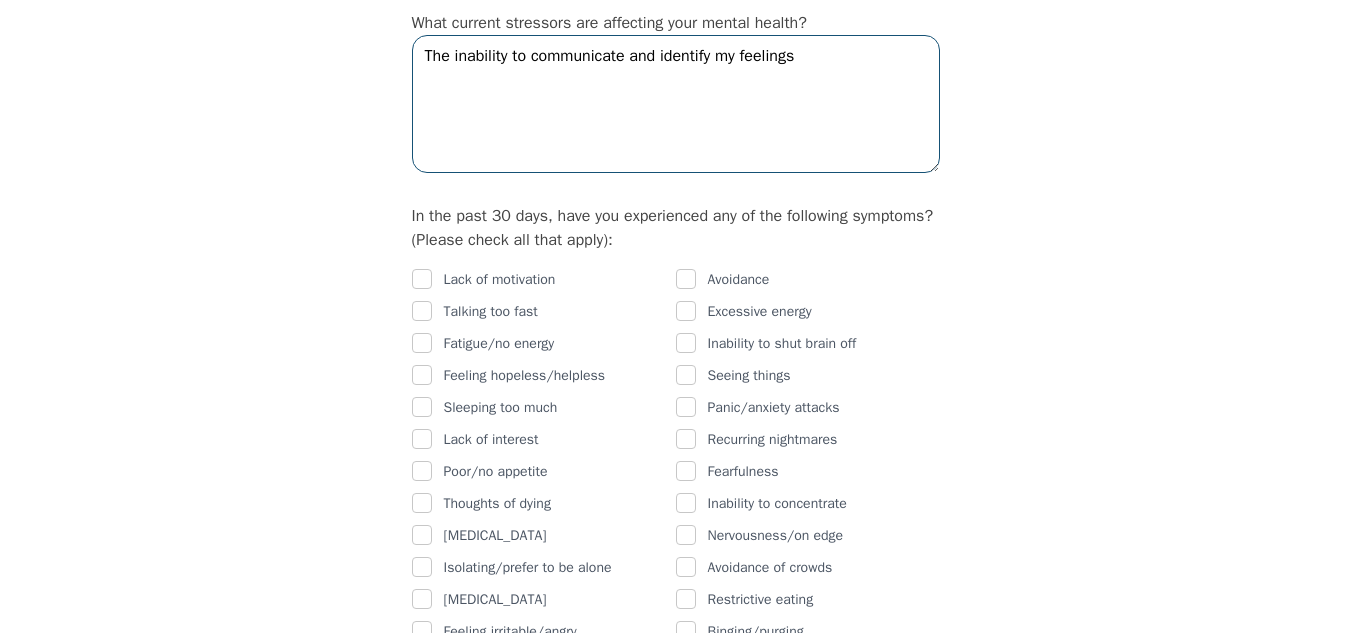 scroll, scrollTop: 1064, scrollLeft: 0, axis: vertical 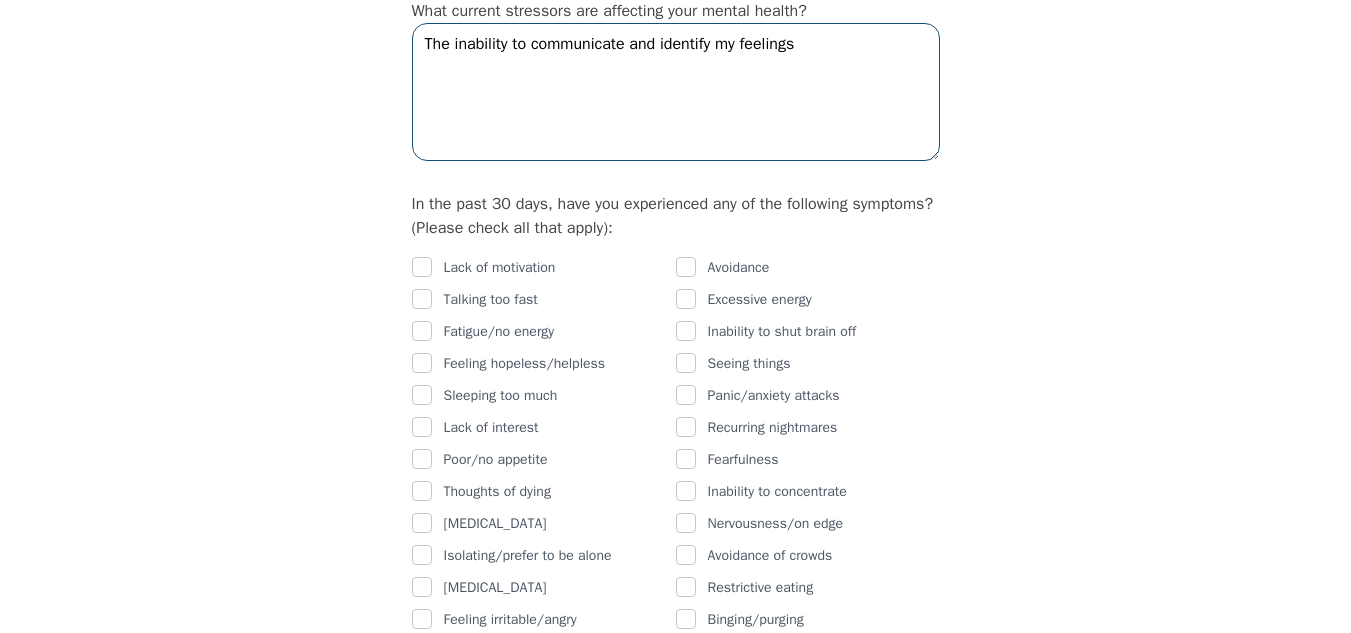 type on "The inability to communicate and identify my feelings" 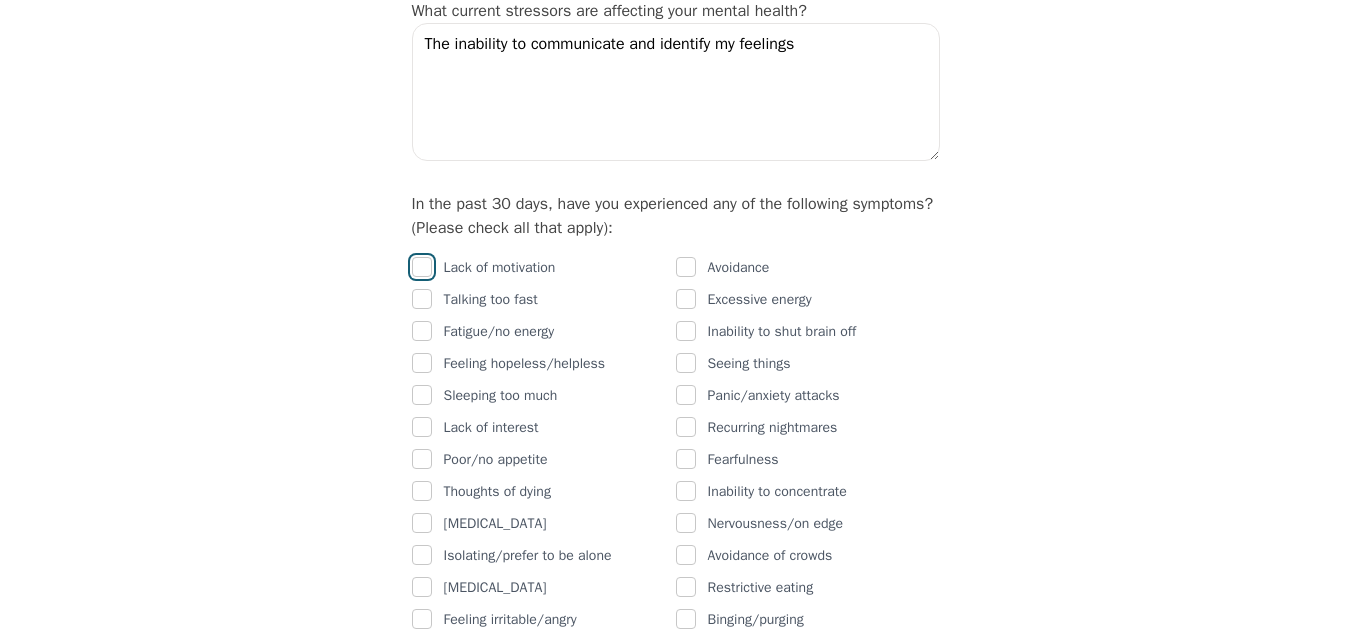 click at bounding box center [422, 267] 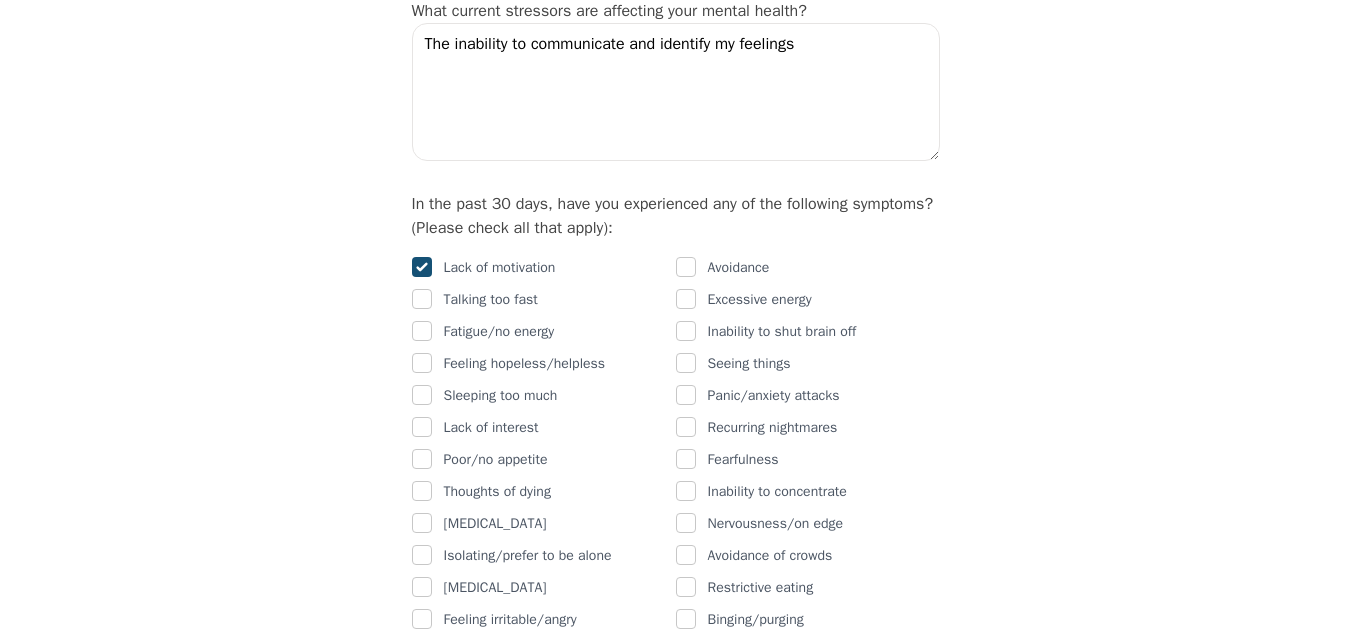 checkbox on "true" 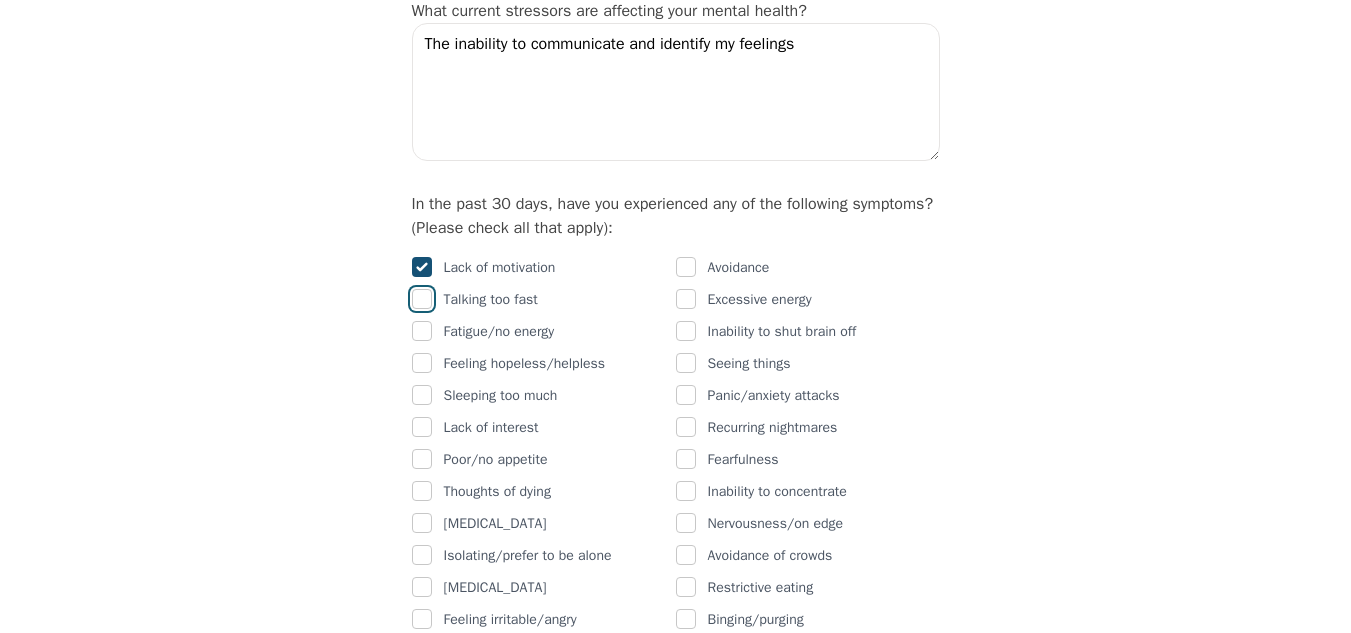 click at bounding box center (422, 299) 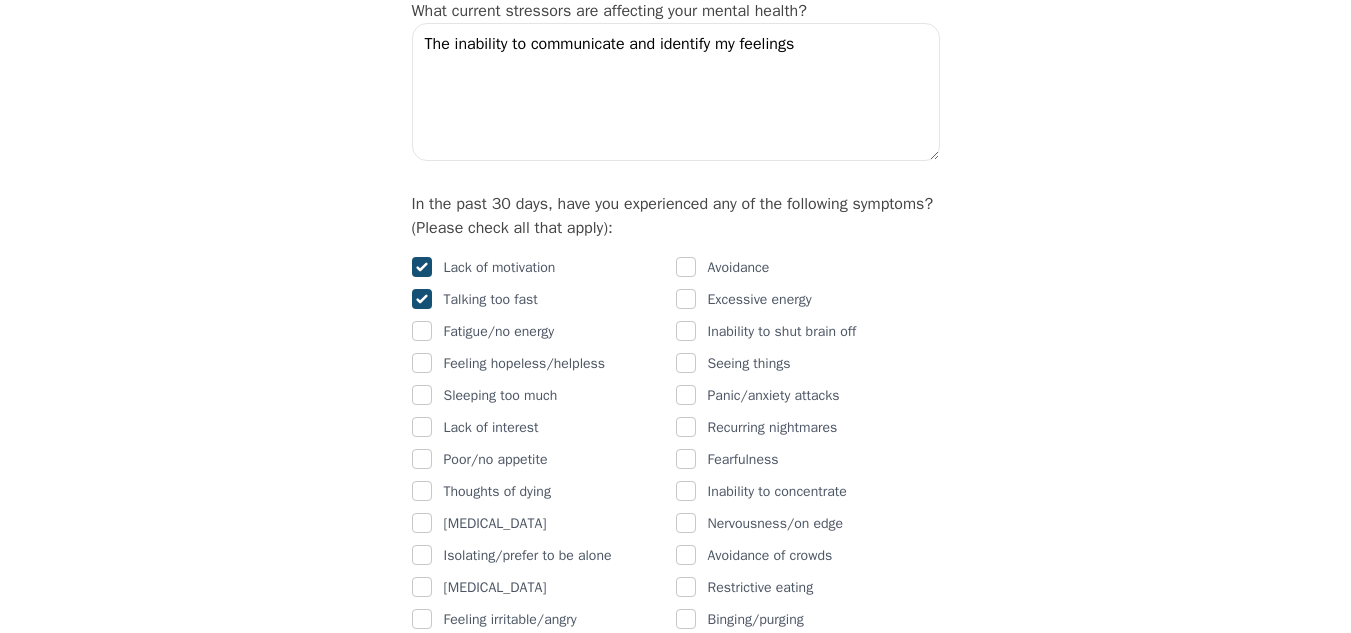 checkbox on "true" 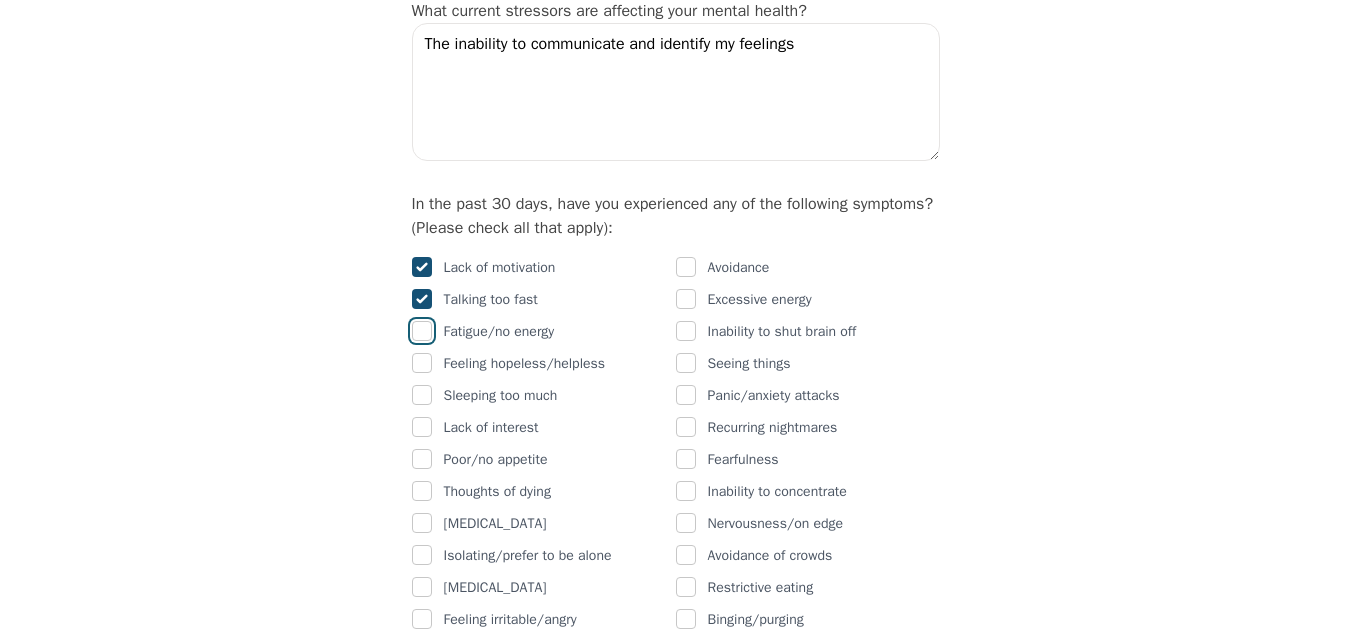 click at bounding box center (422, 331) 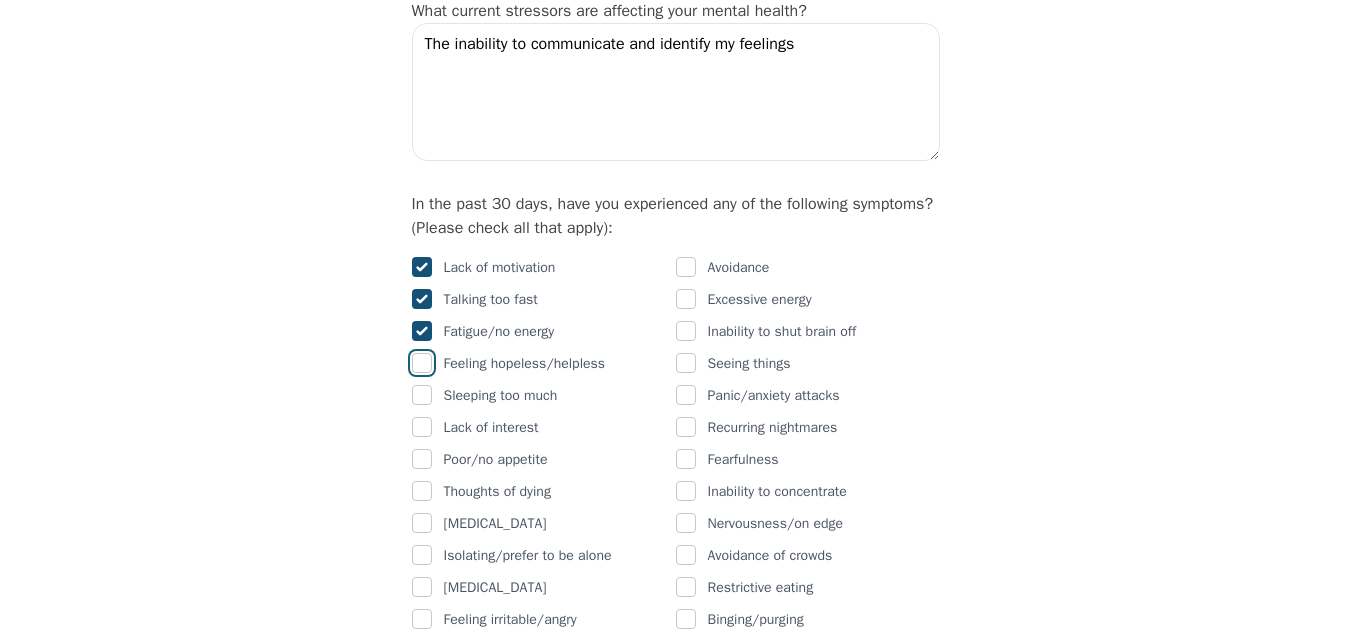 click at bounding box center [422, 363] 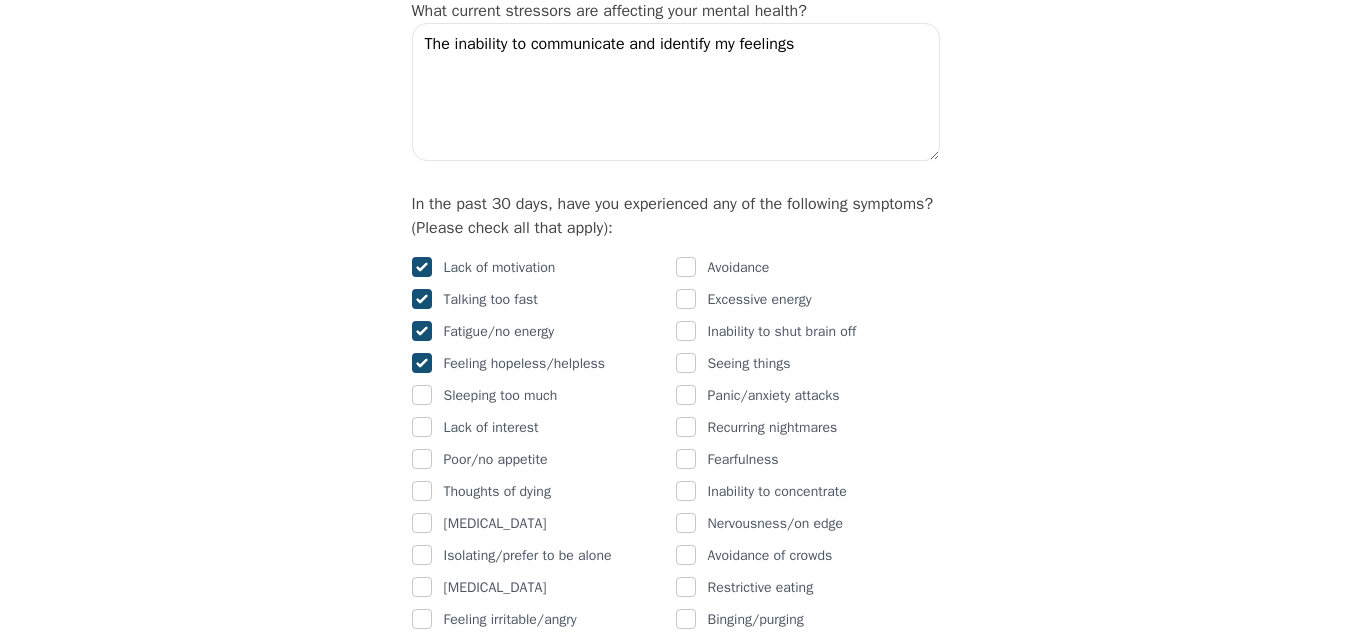checkbox on "true" 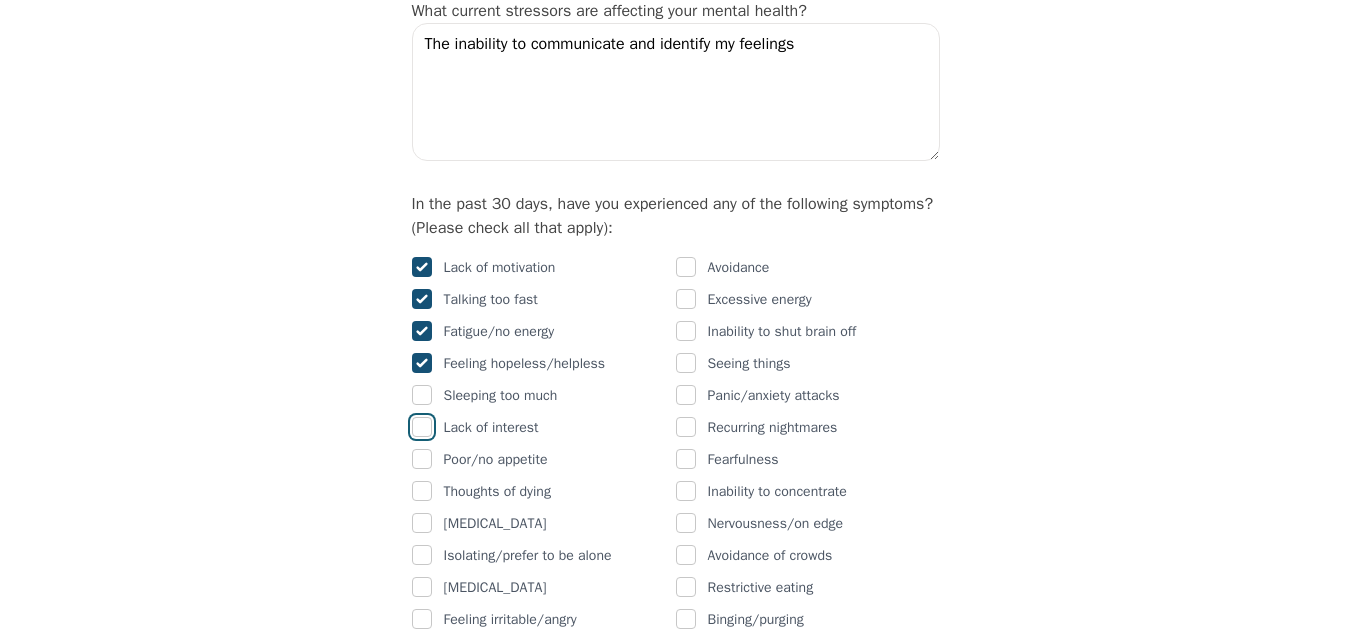 click at bounding box center [422, 427] 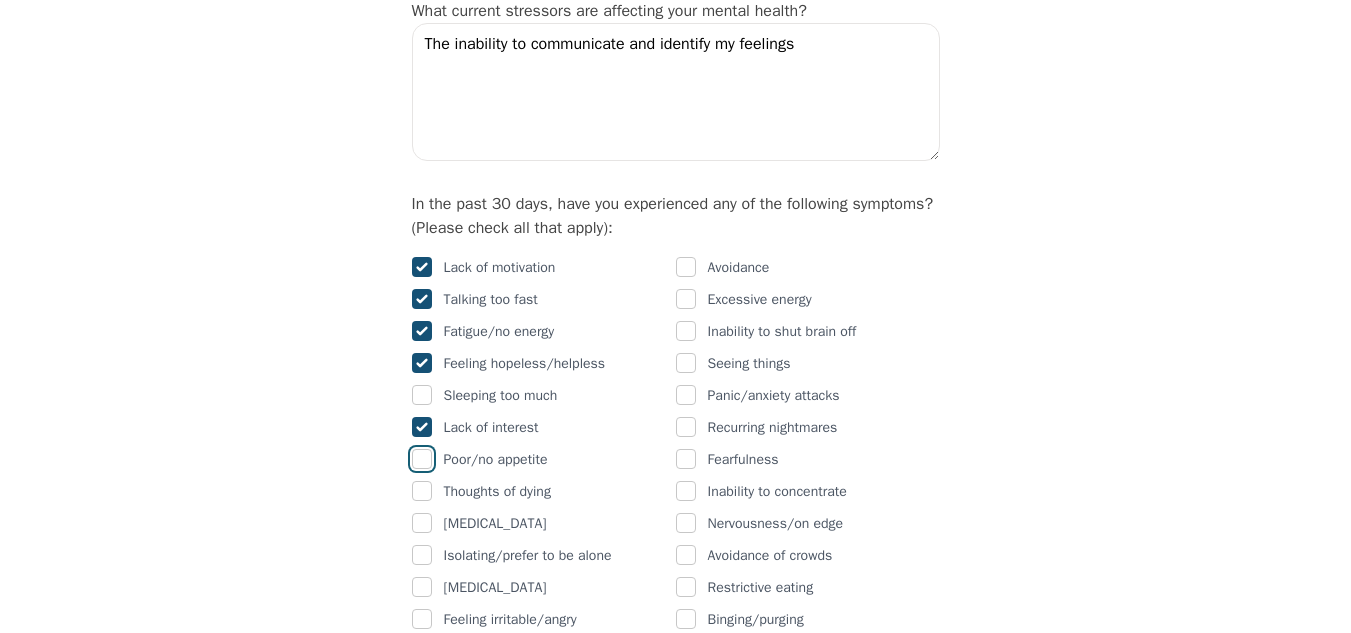 click at bounding box center (422, 459) 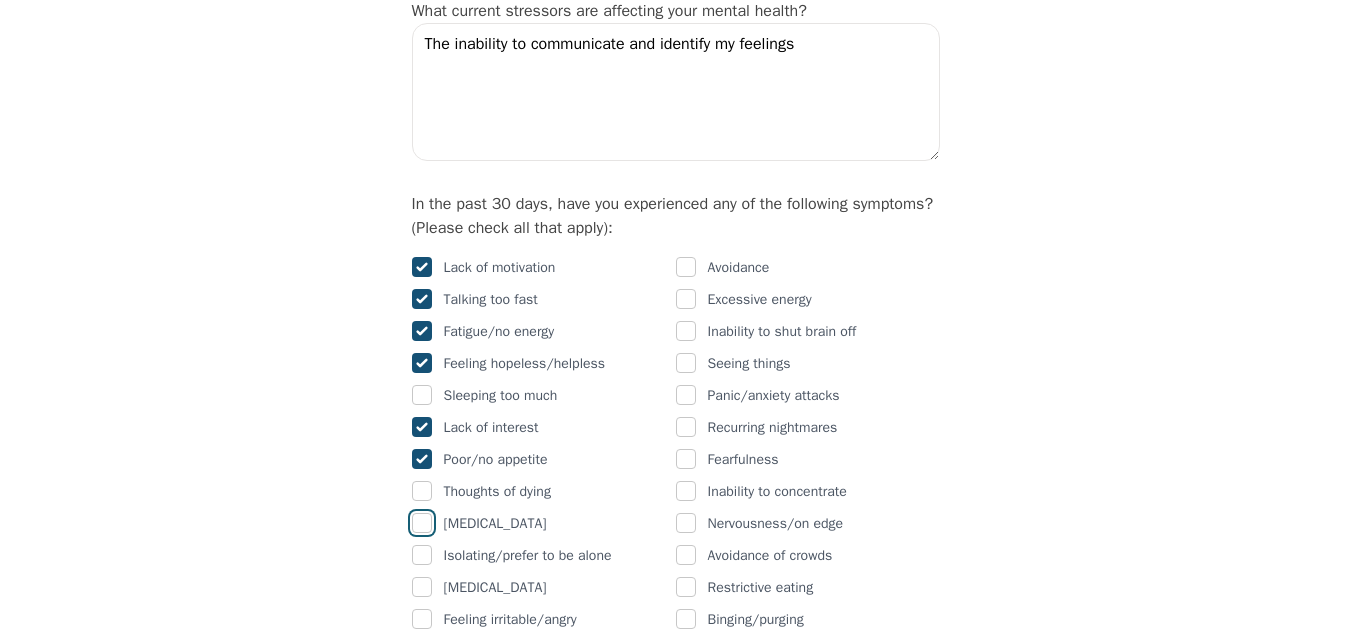 click at bounding box center [422, 523] 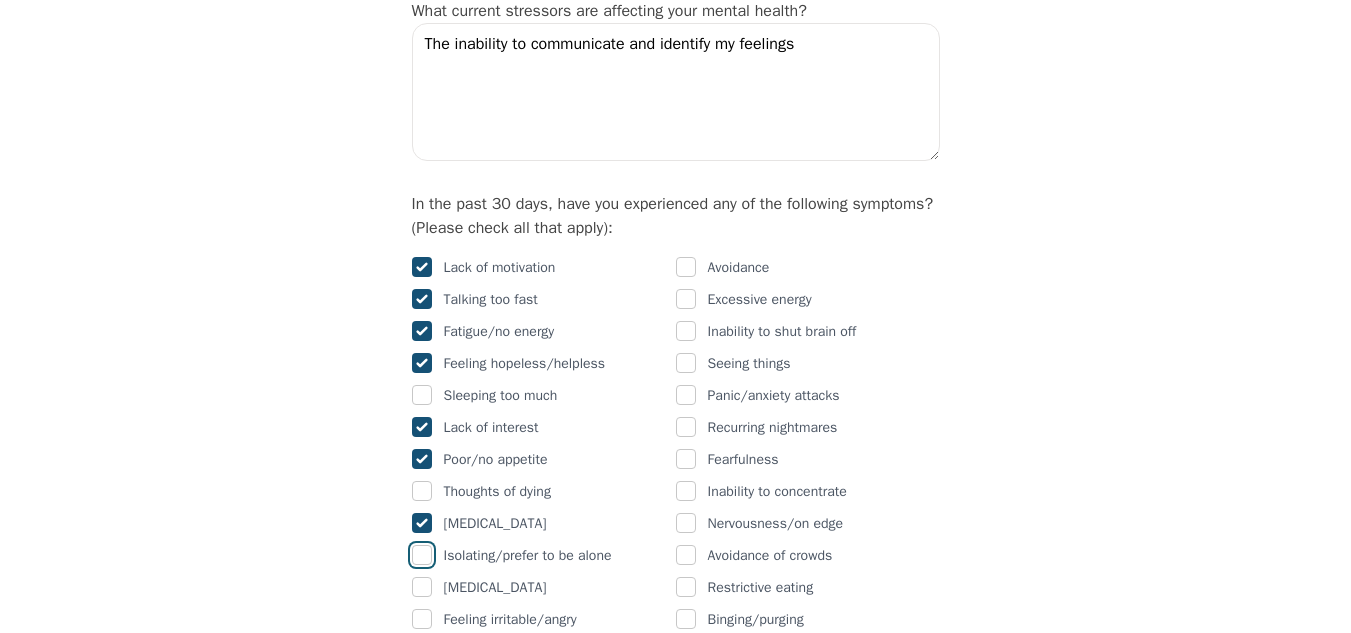 click at bounding box center (422, 555) 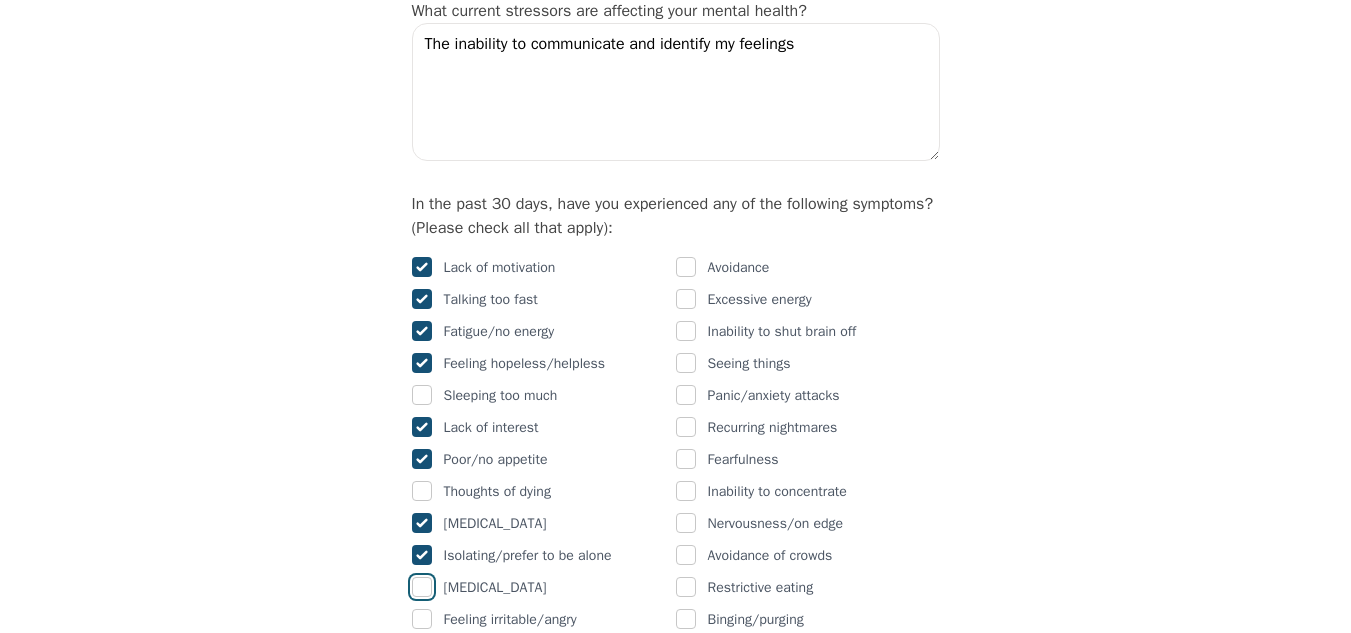 click at bounding box center [422, 587] 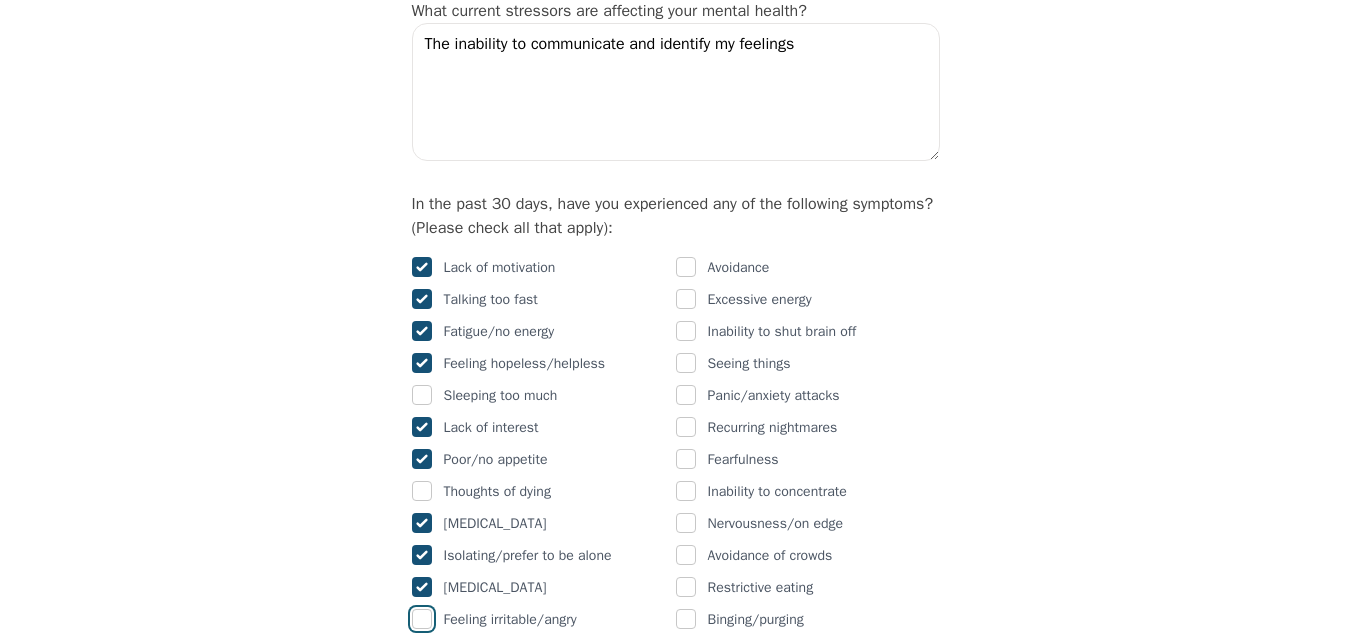 click at bounding box center [422, 619] 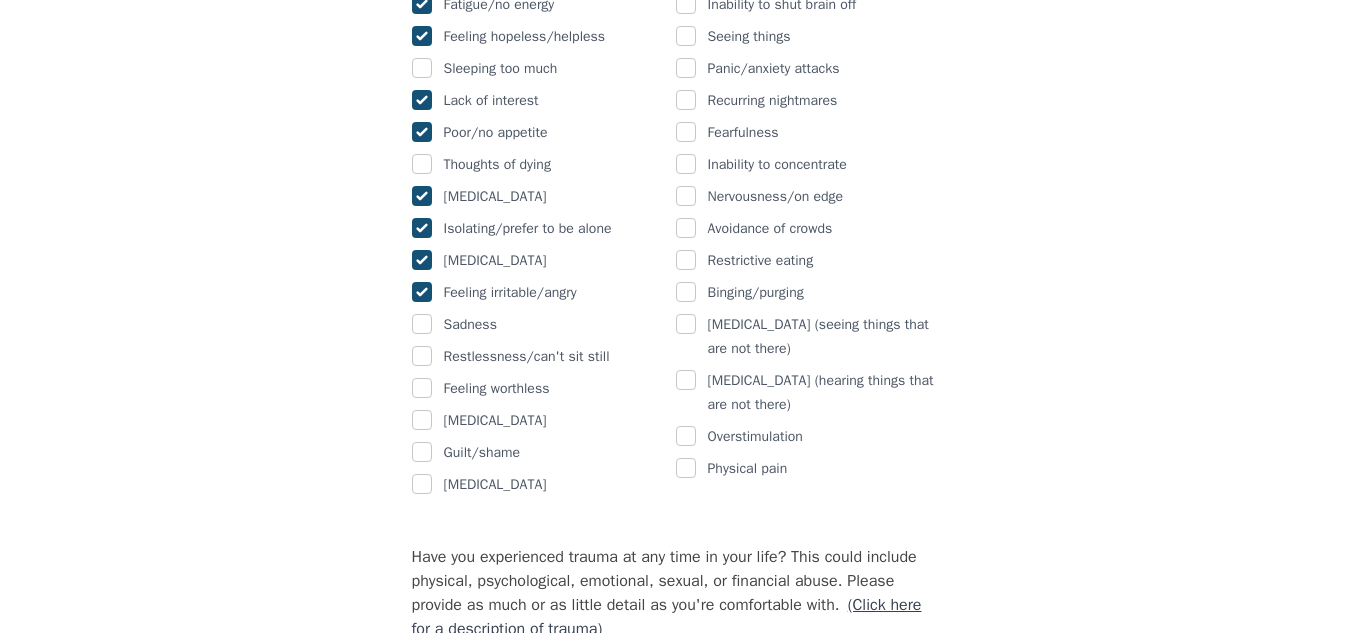 scroll, scrollTop: 1403, scrollLeft: 0, axis: vertical 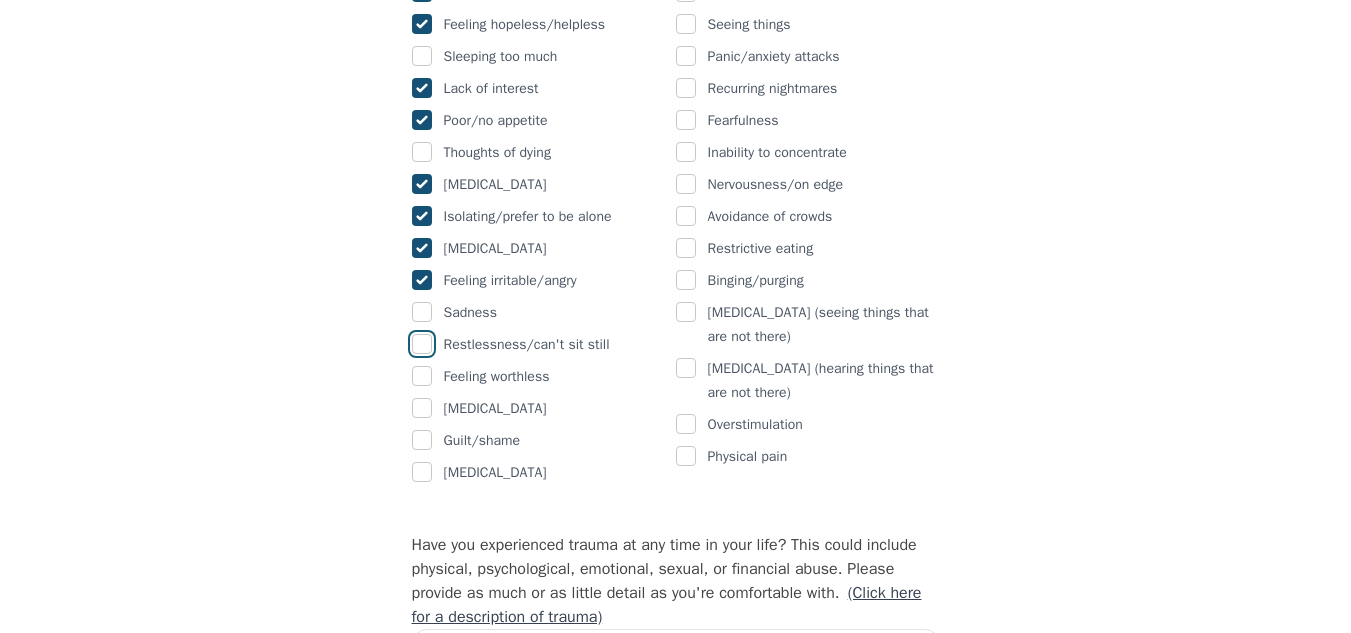 click at bounding box center (422, 344) 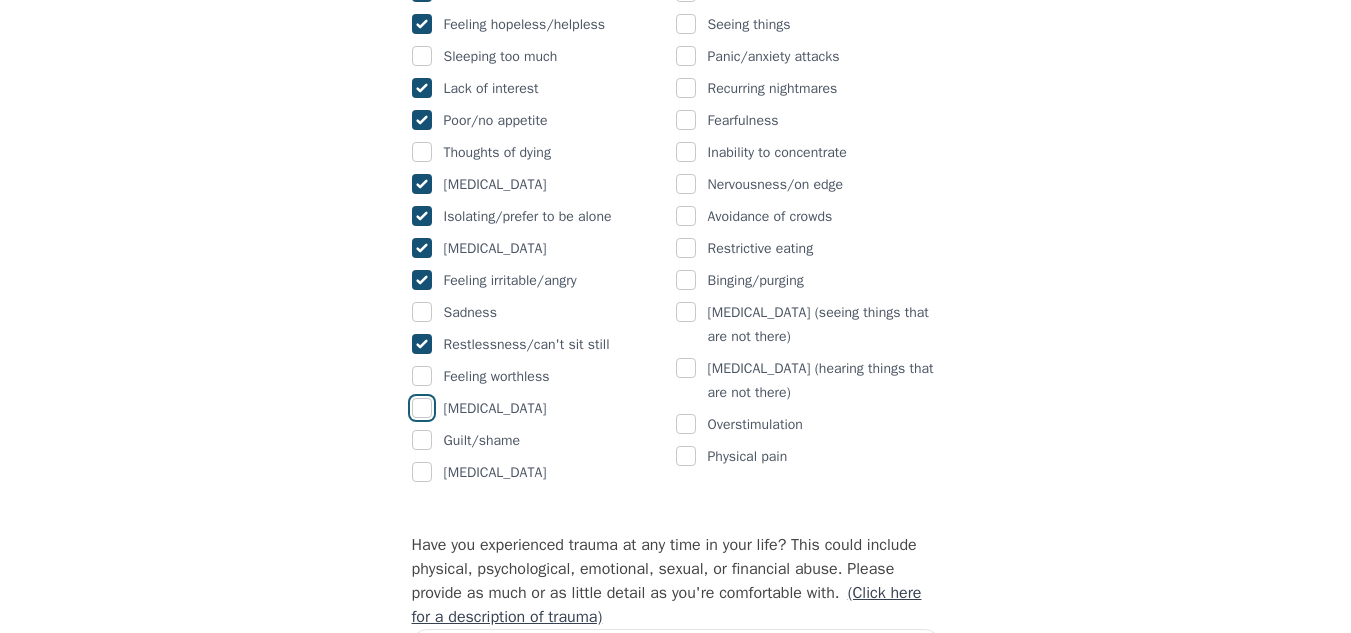 click at bounding box center [422, 408] 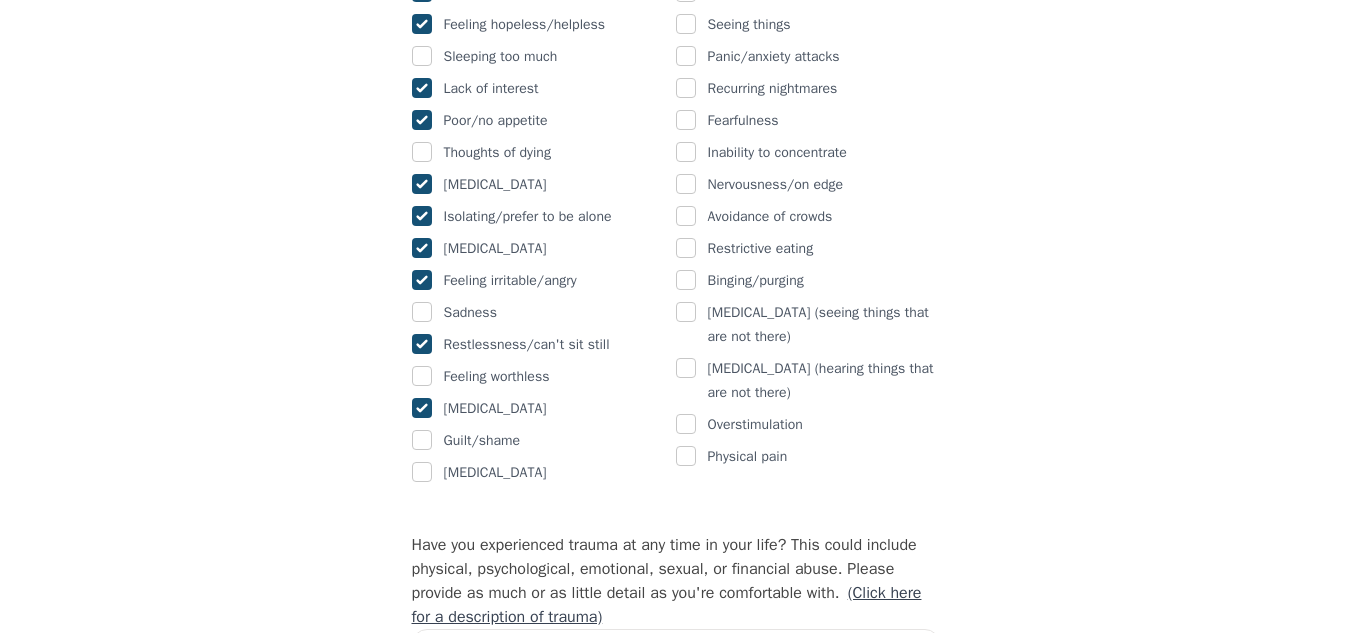 checkbox on "true" 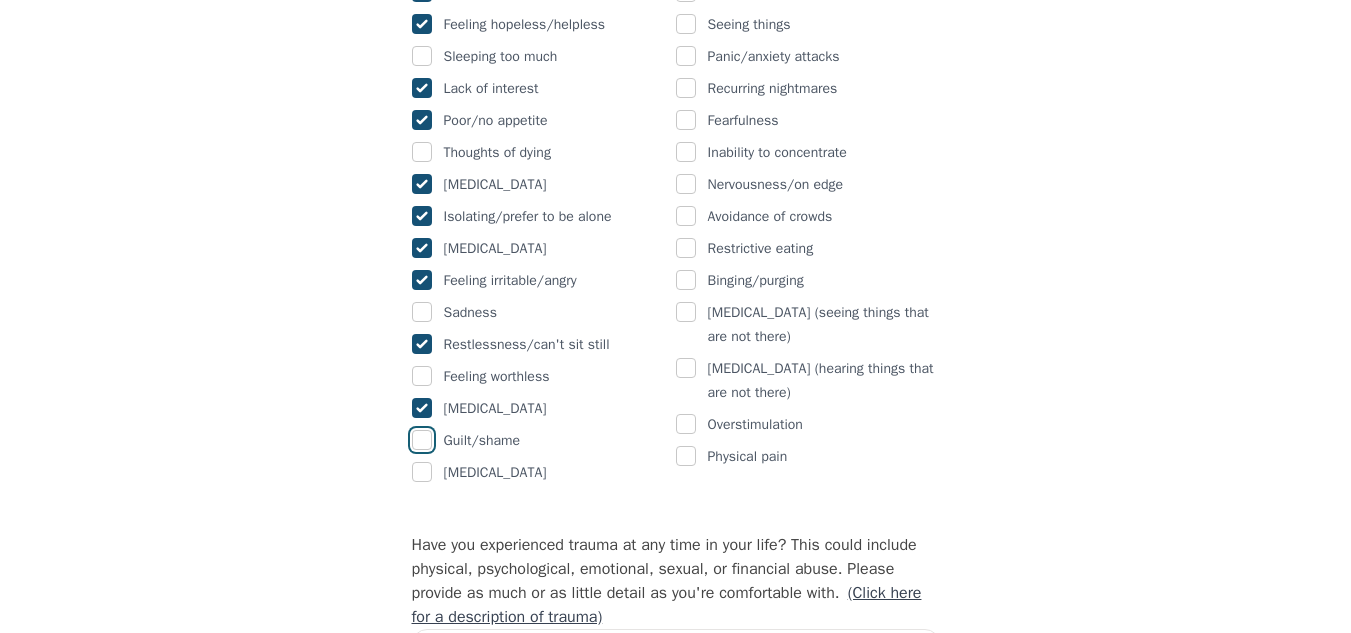 click at bounding box center [422, 440] 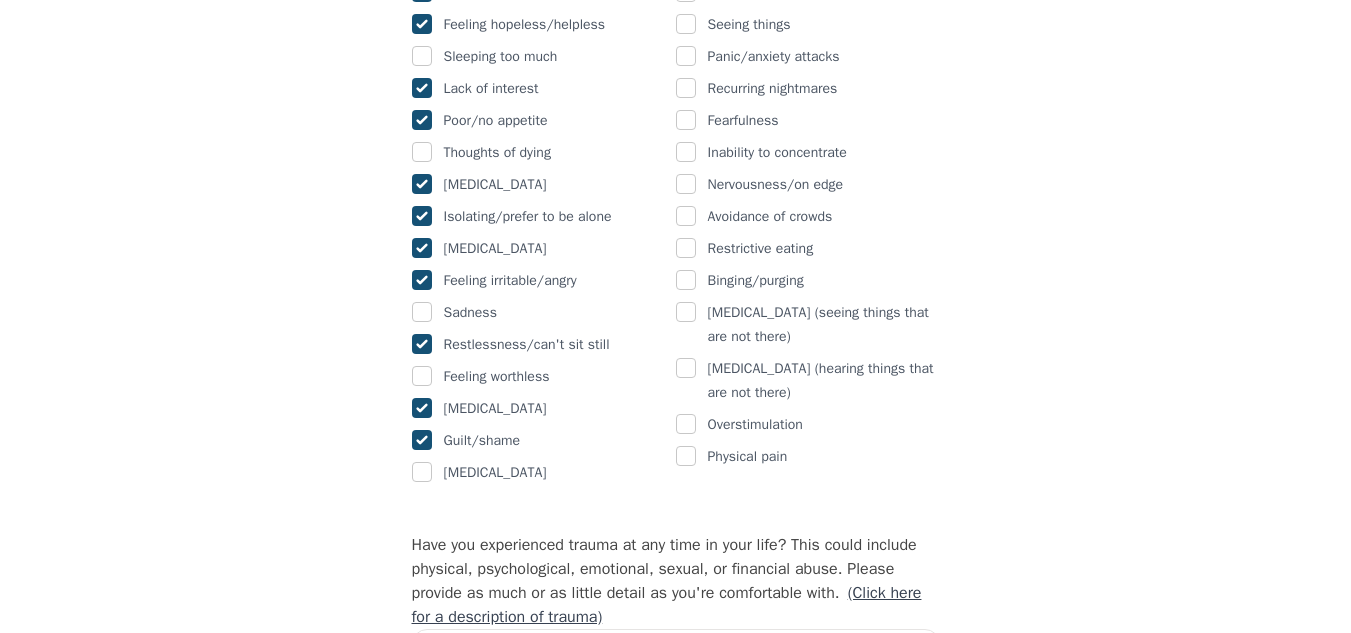 checkbox on "true" 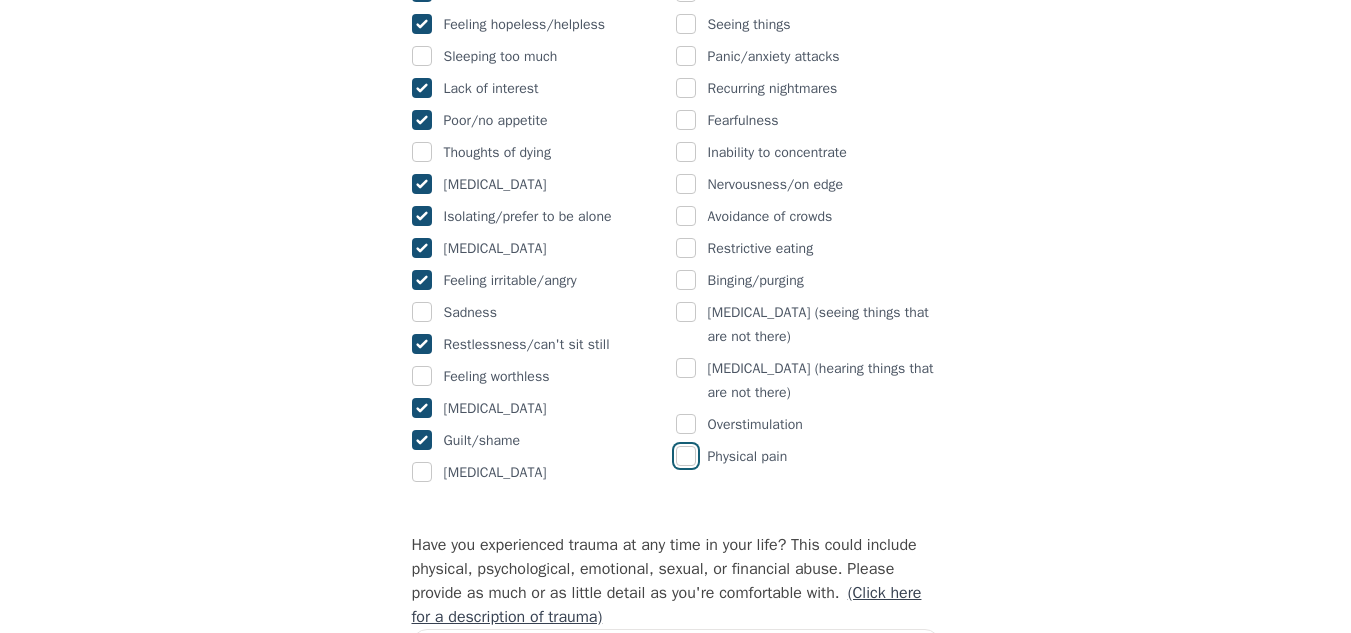 click at bounding box center [686, 456] 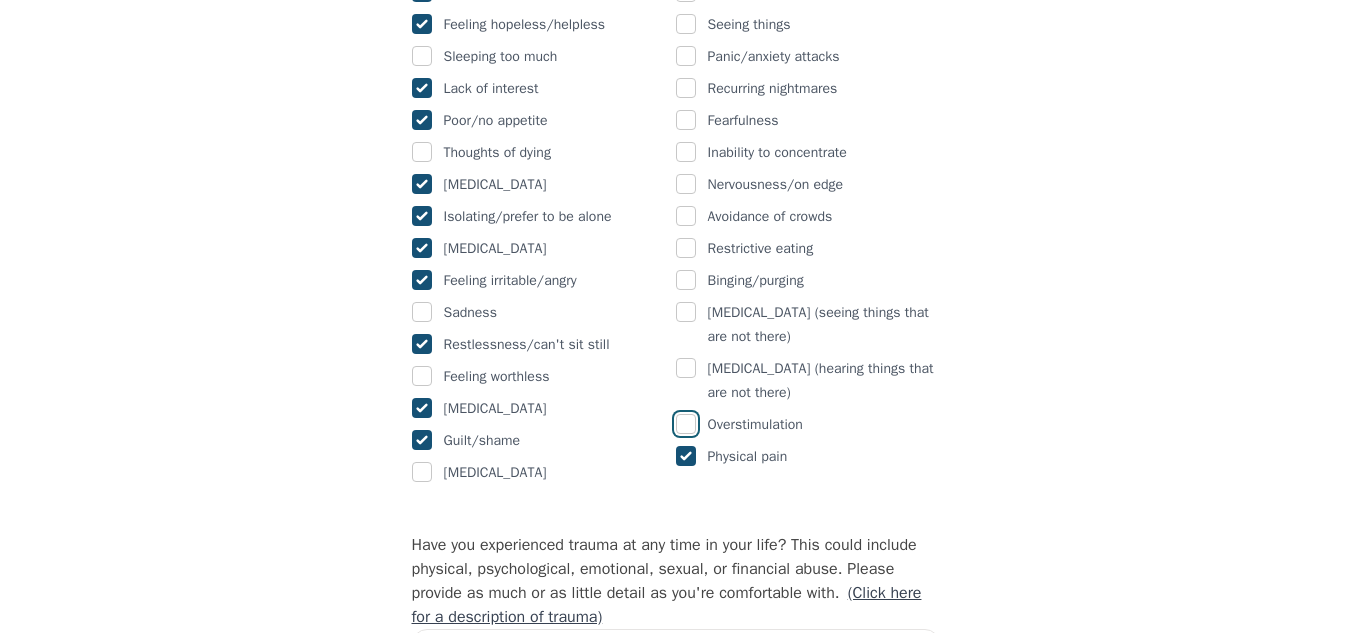 click at bounding box center (686, 424) 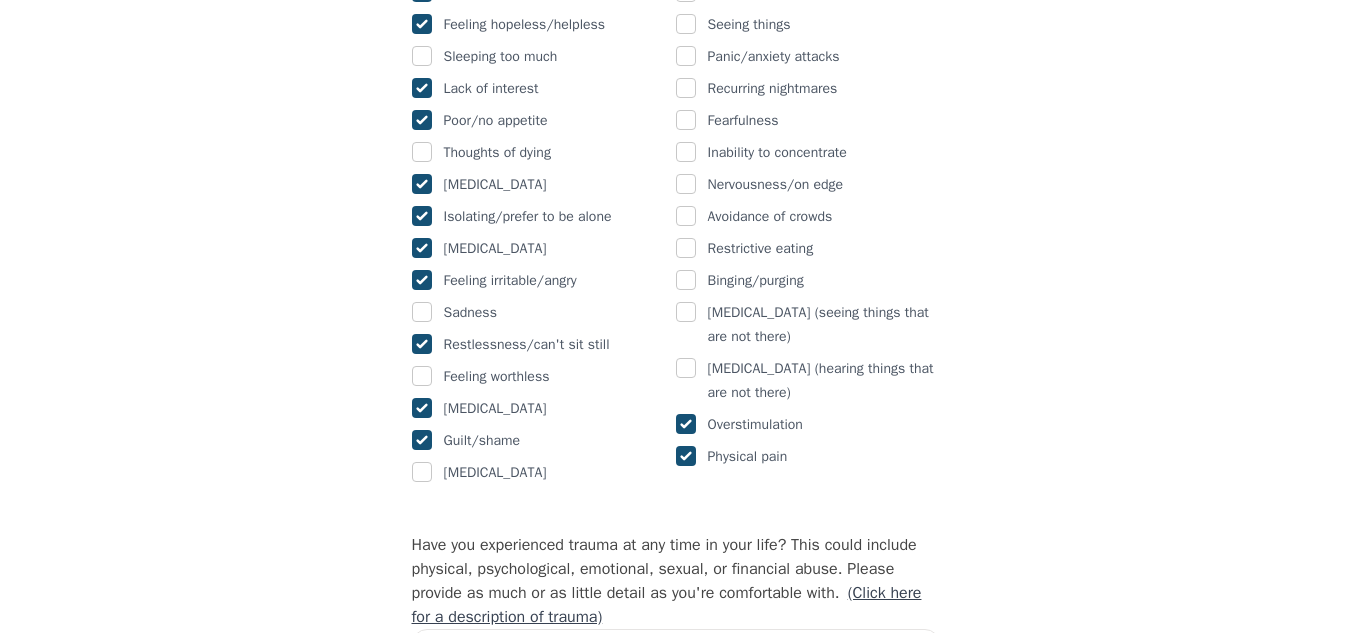 checkbox on "true" 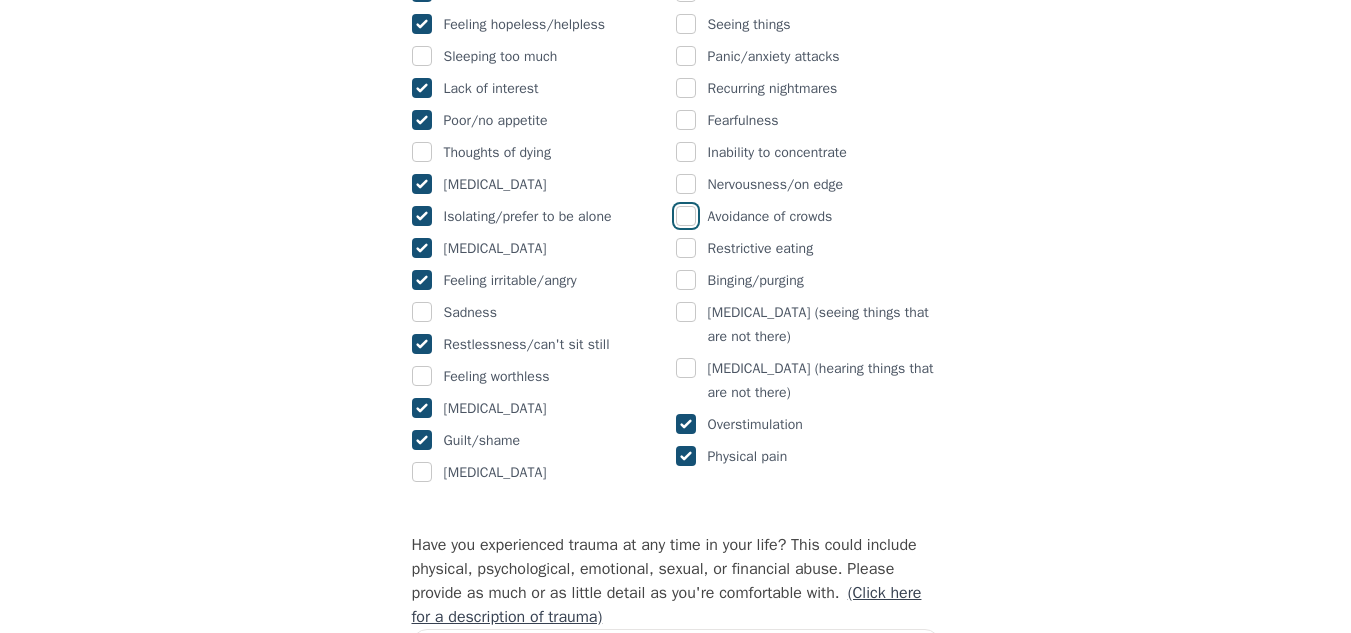 click at bounding box center [686, 216] 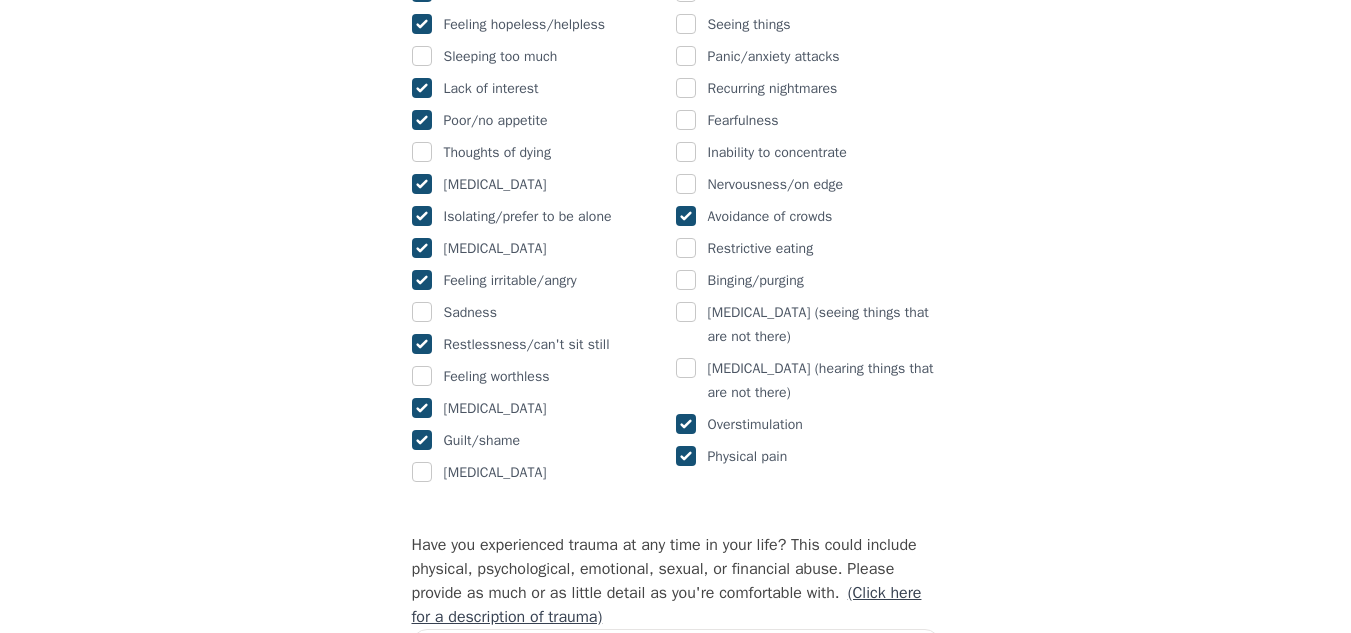 checkbox on "true" 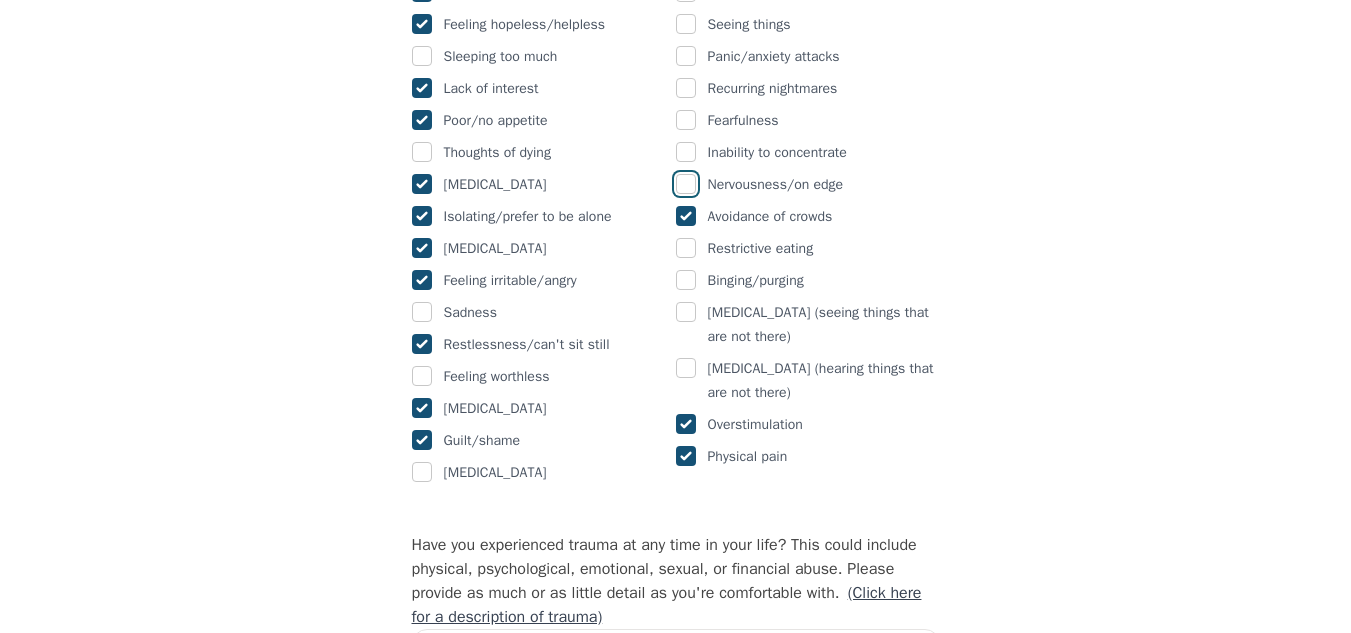 click at bounding box center [686, 184] 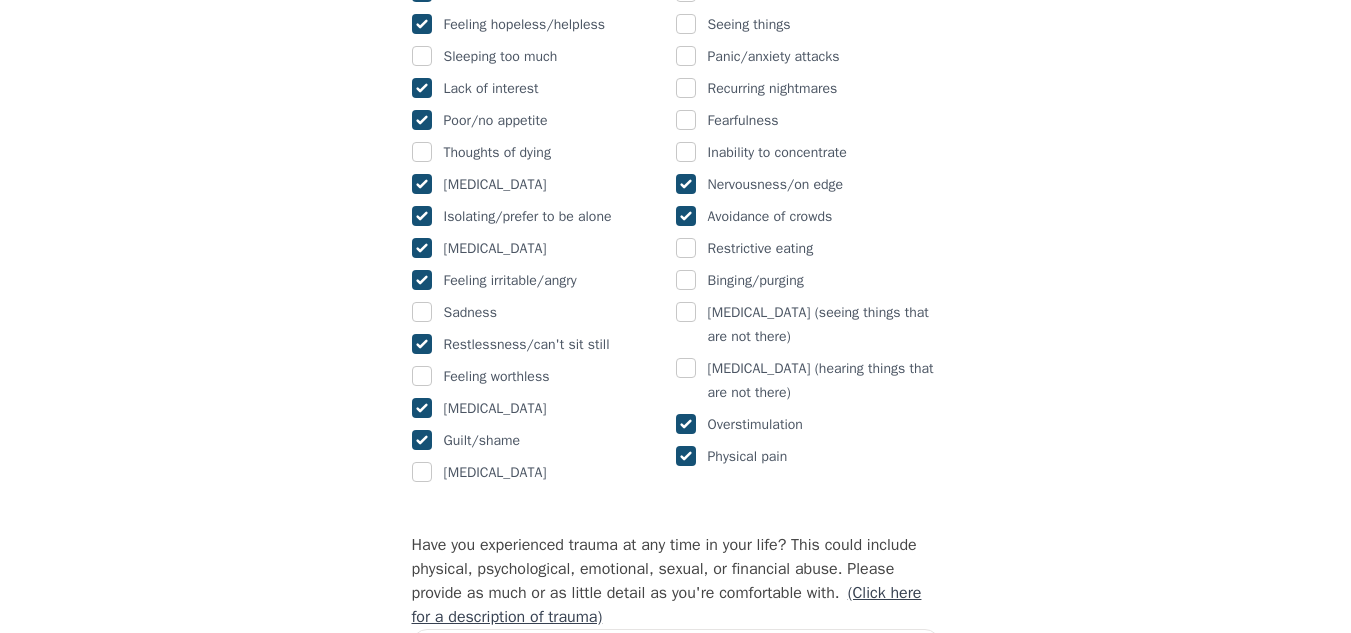 checkbox on "true" 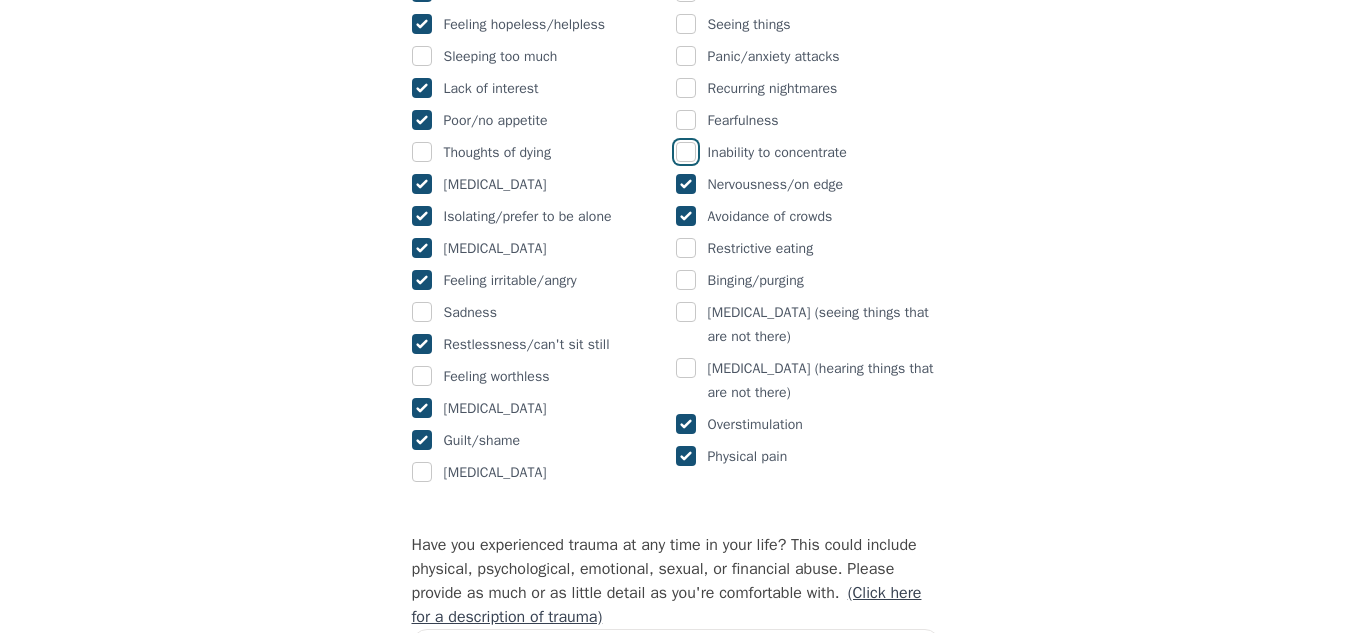 click at bounding box center (686, 152) 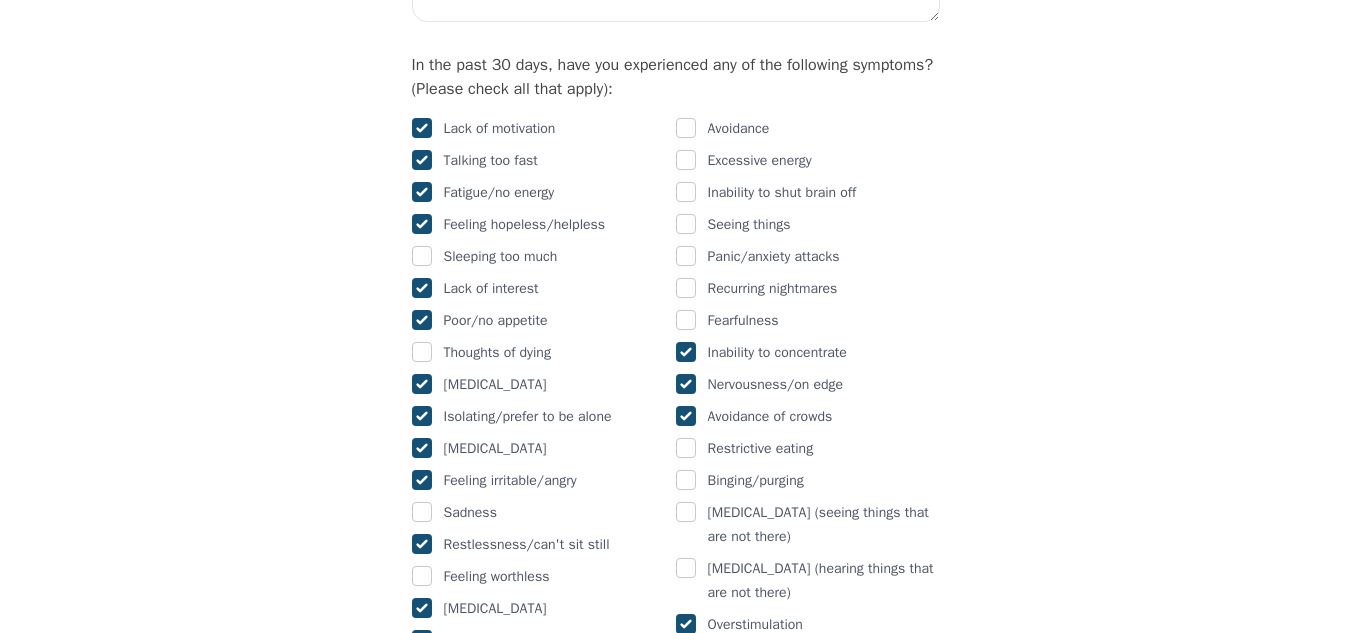 scroll, scrollTop: 1149, scrollLeft: 0, axis: vertical 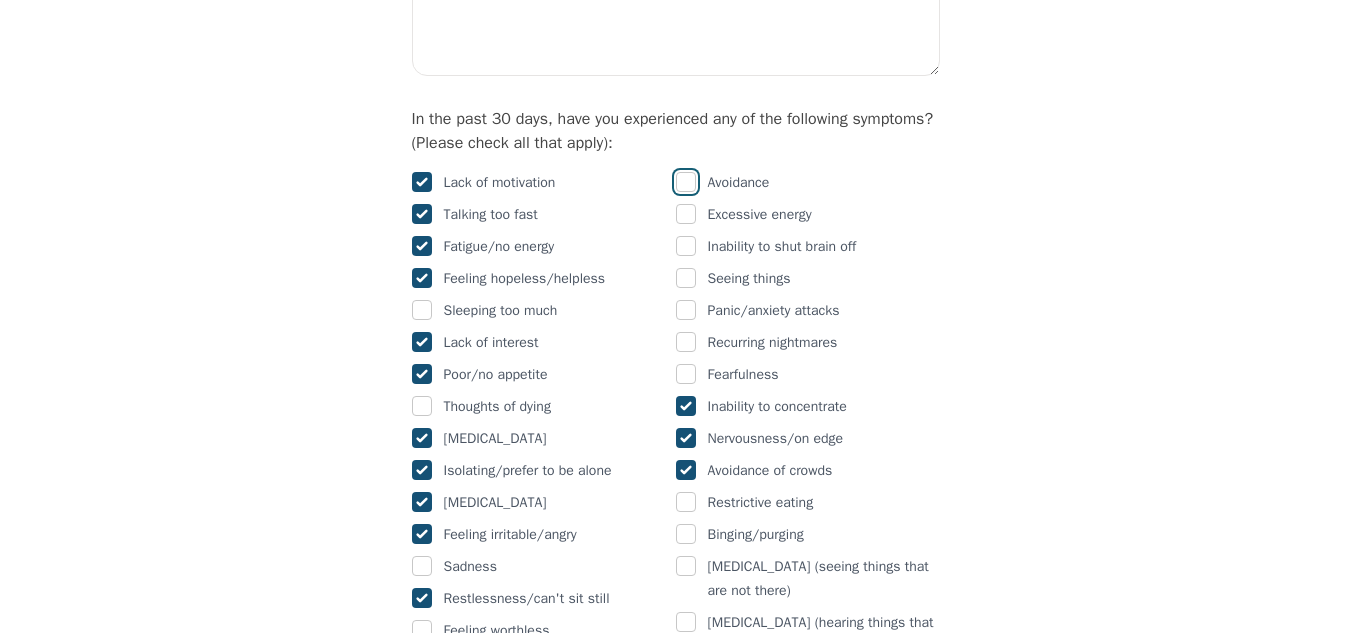 click at bounding box center [686, 182] 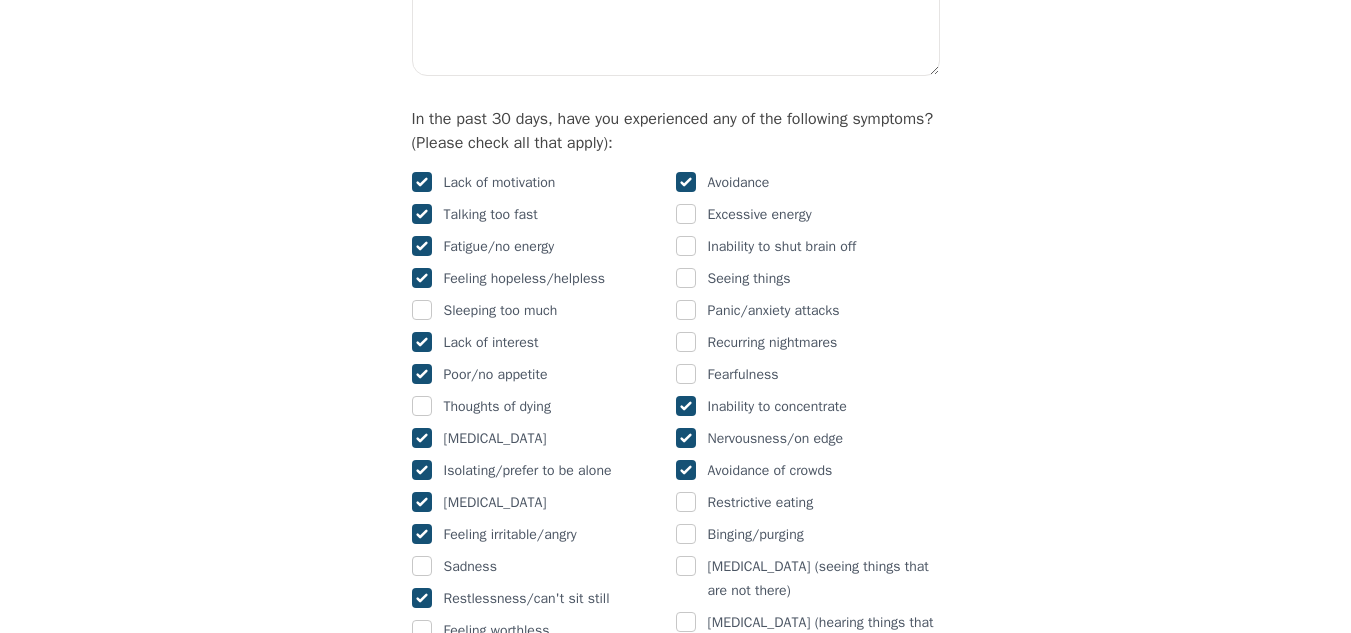 checkbox on "true" 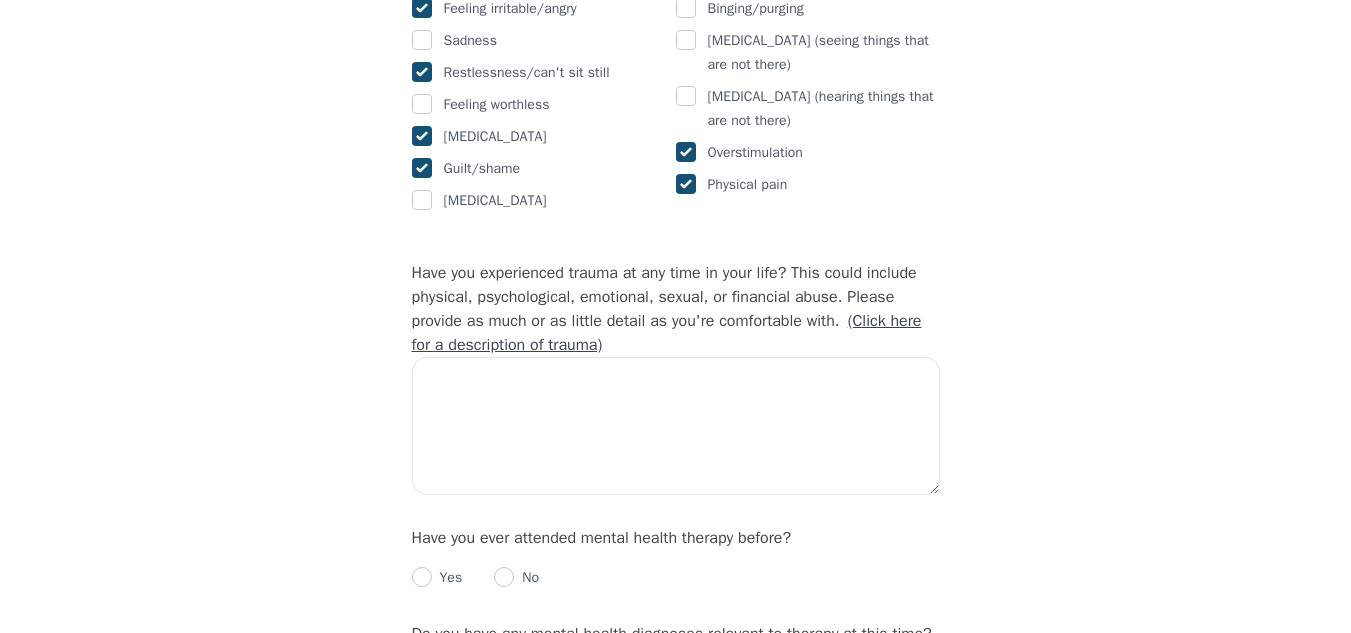 scroll, scrollTop: 1687, scrollLeft: 0, axis: vertical 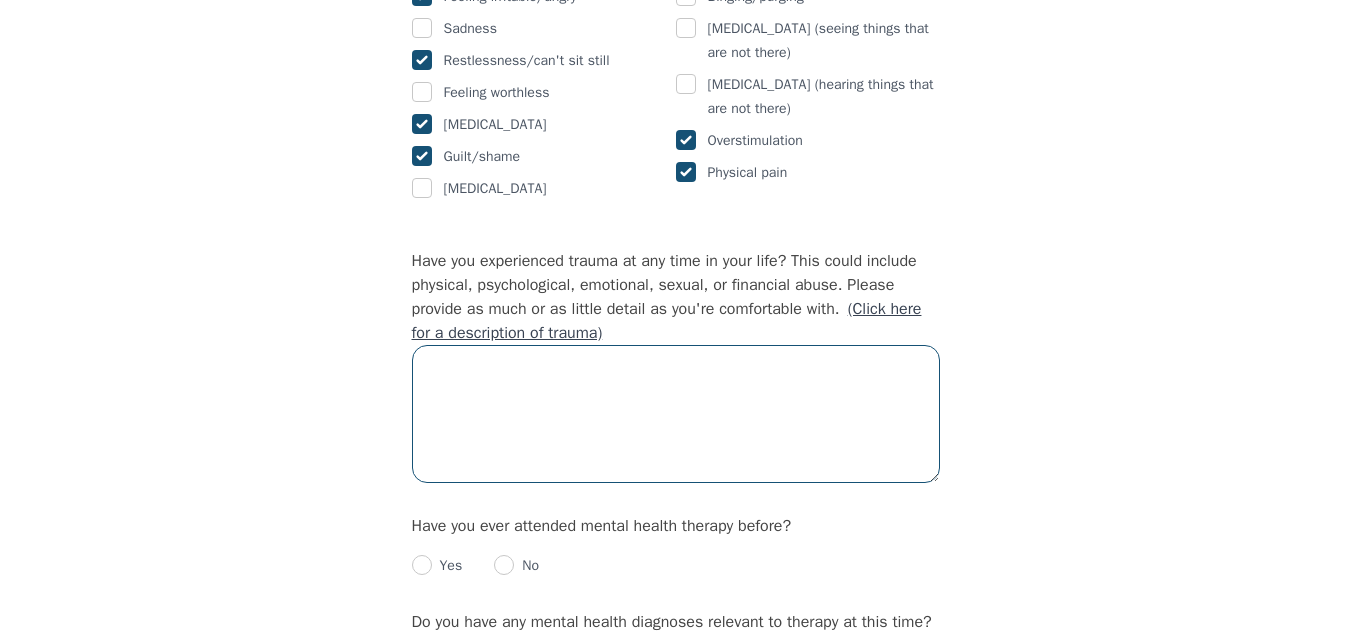 click at bounding box center [676, 414] 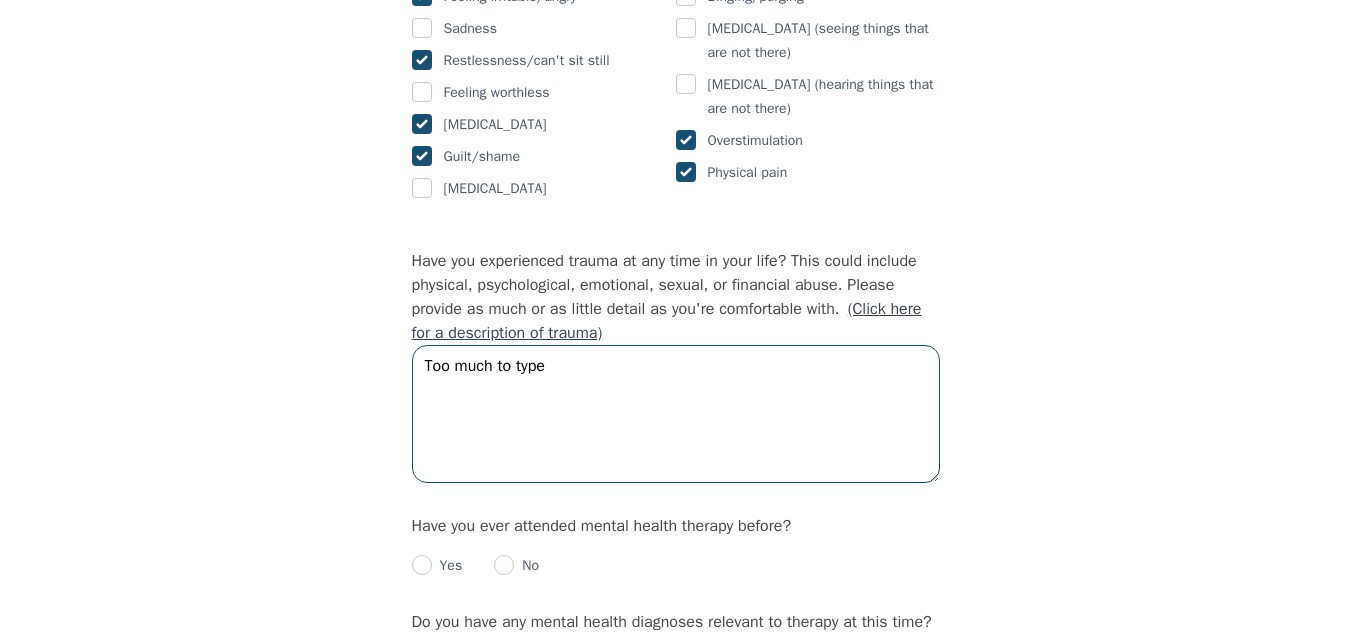 type on "Too much to type" 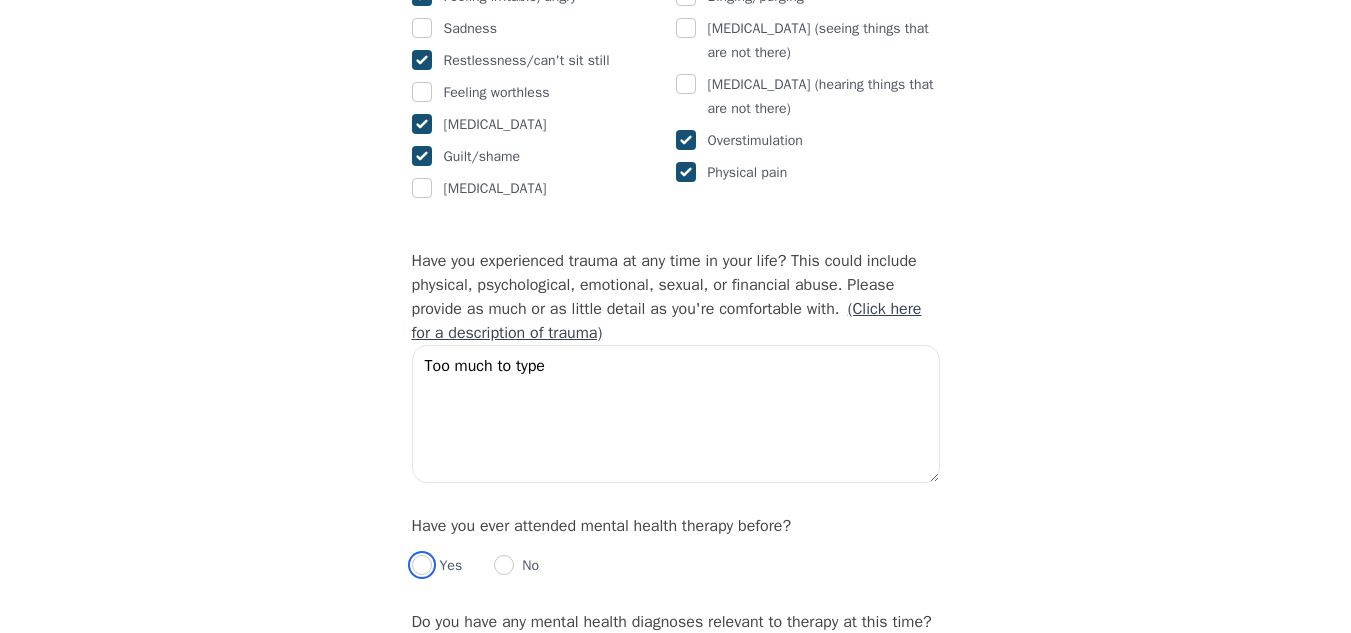 click at bounding box center [422, 565] 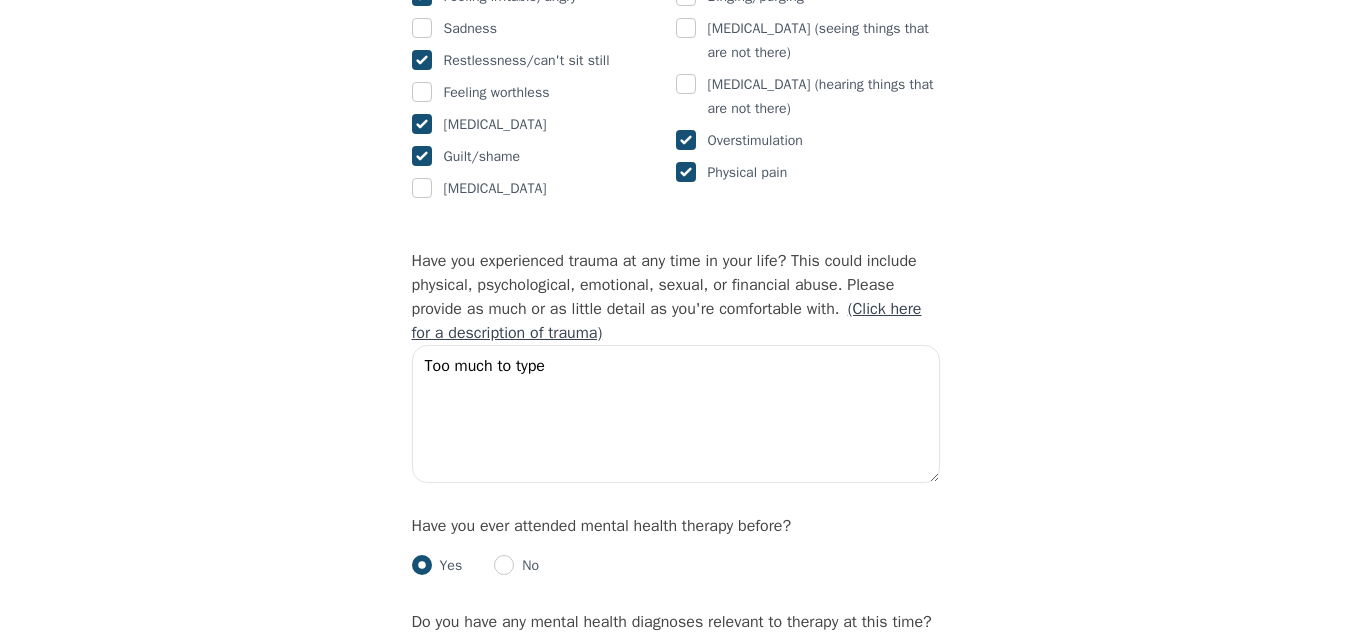 radio on "true" 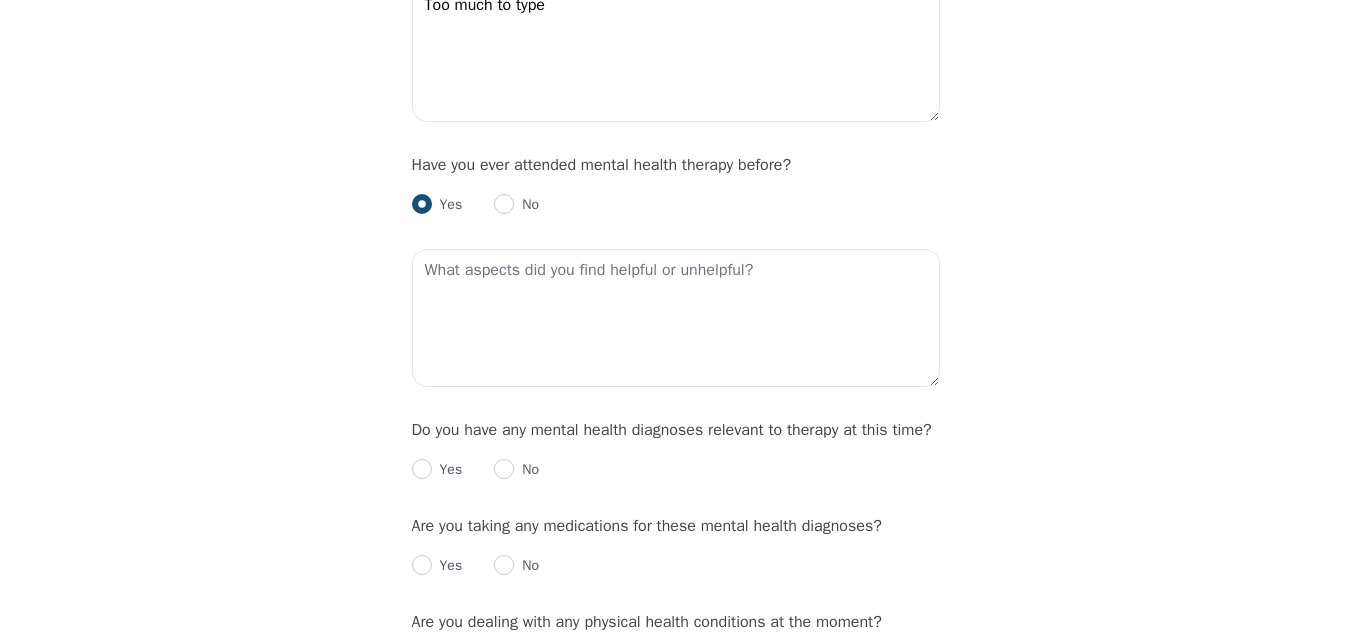 scroll, scrollTop: 2066, scrollLeft: 0, axis: vertical 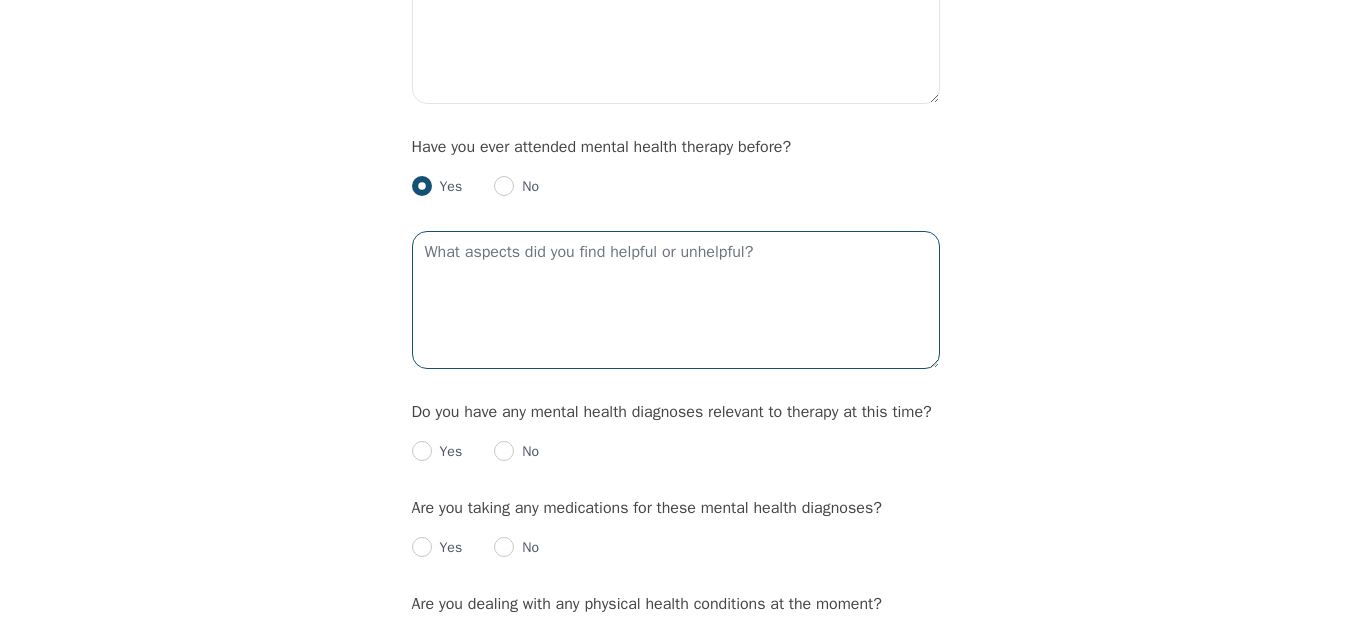 click at bounding box center (676, 300) 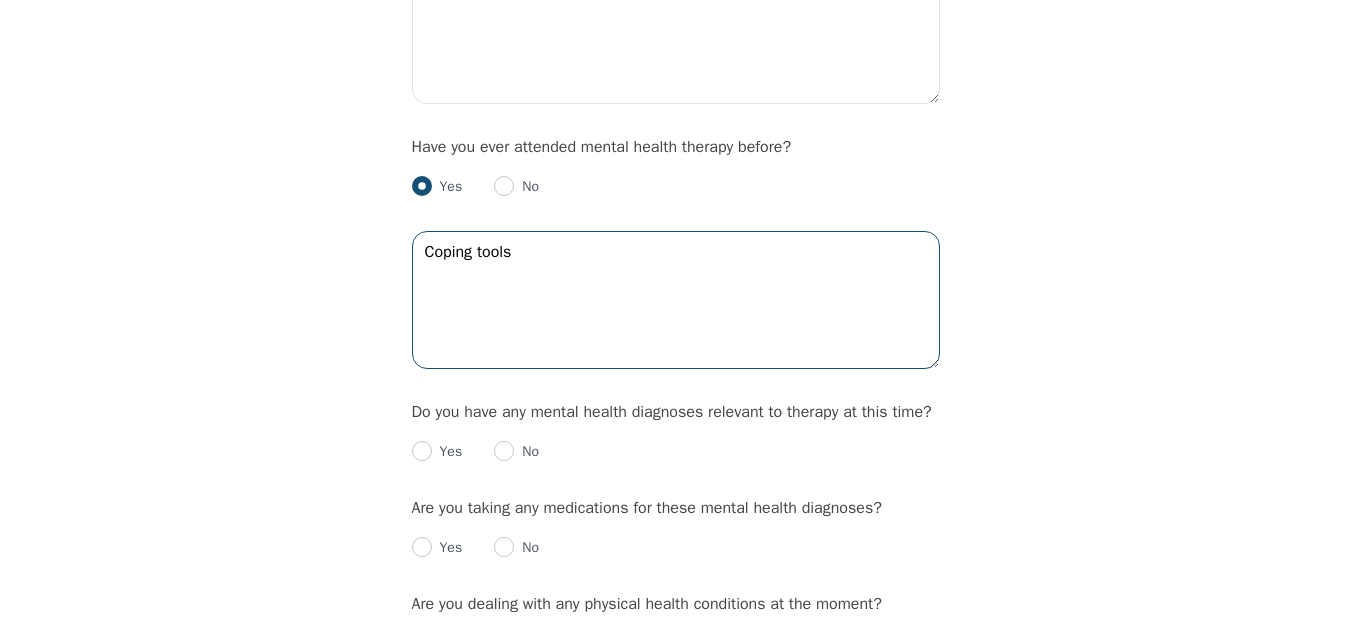 type on "Coping tools" 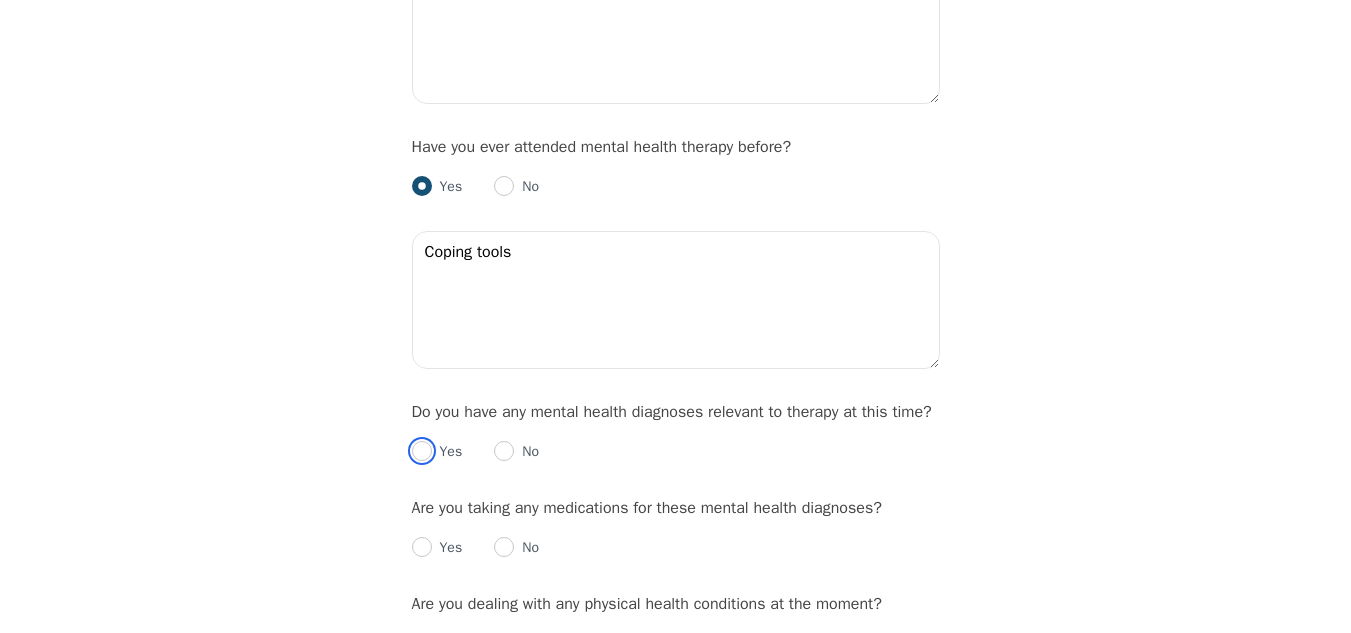 click at bounding box center (422, 451) 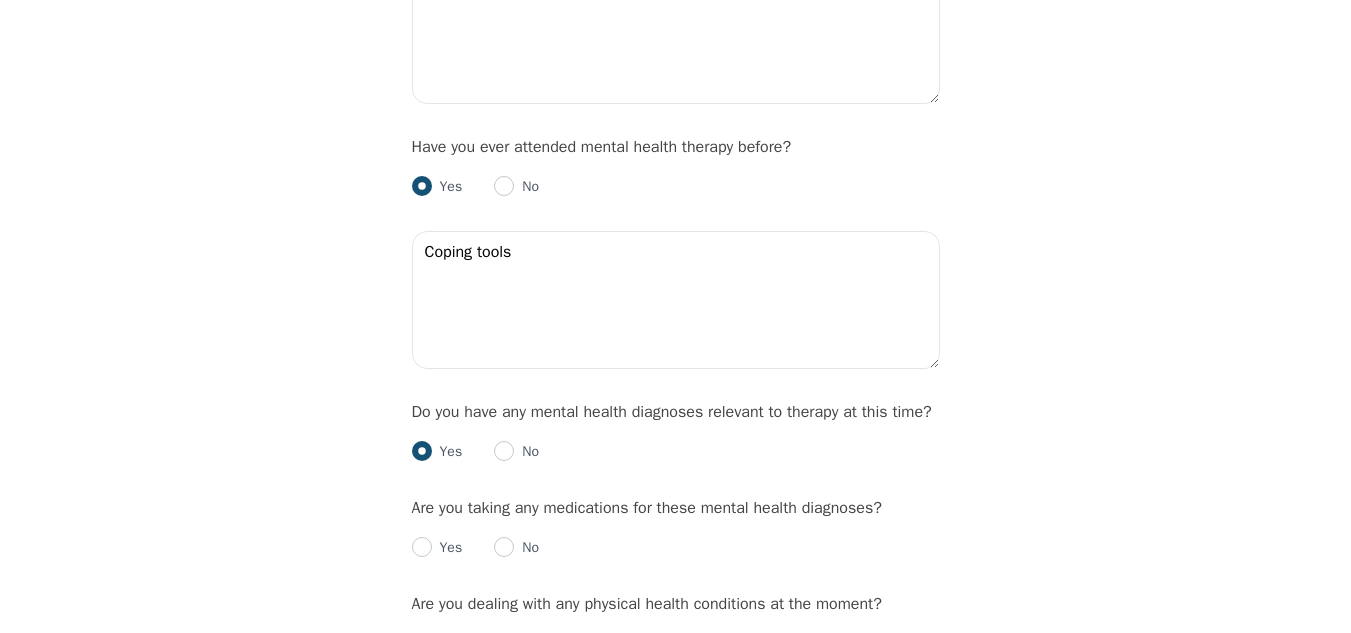 radio on "true" 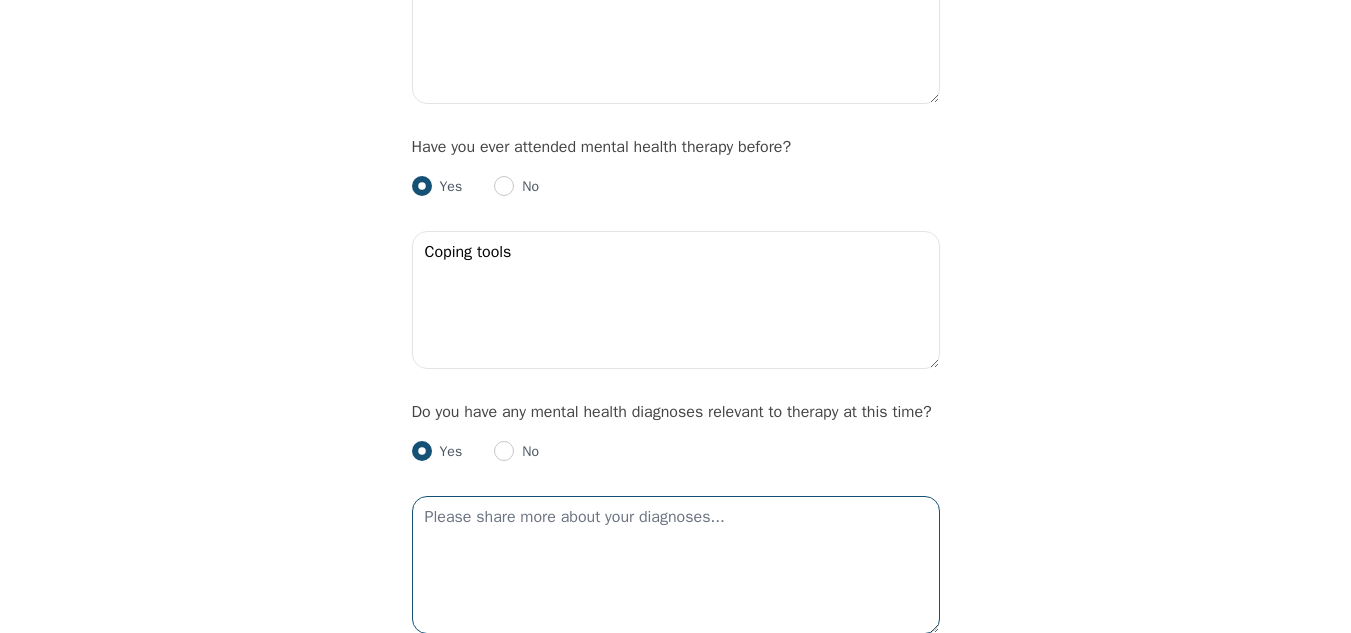 click at bounding box center (676, 565) 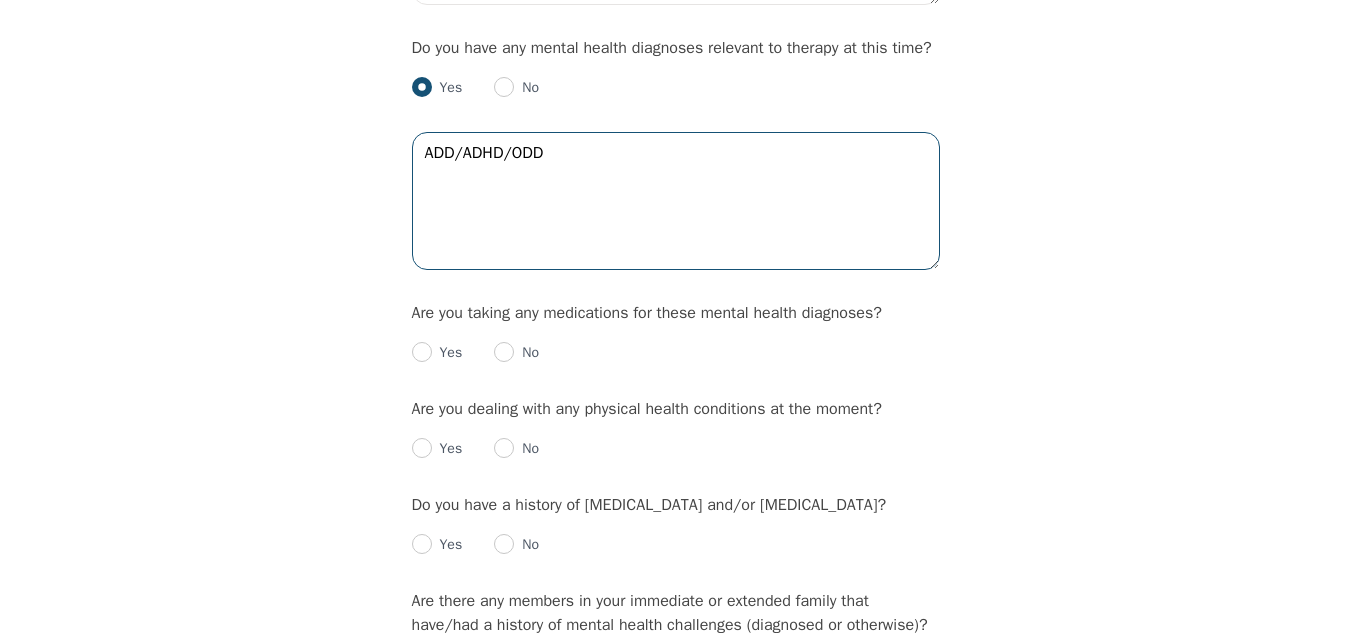 scroll, scrollTop: 2456, scrollLeft: 0, axis: vertical 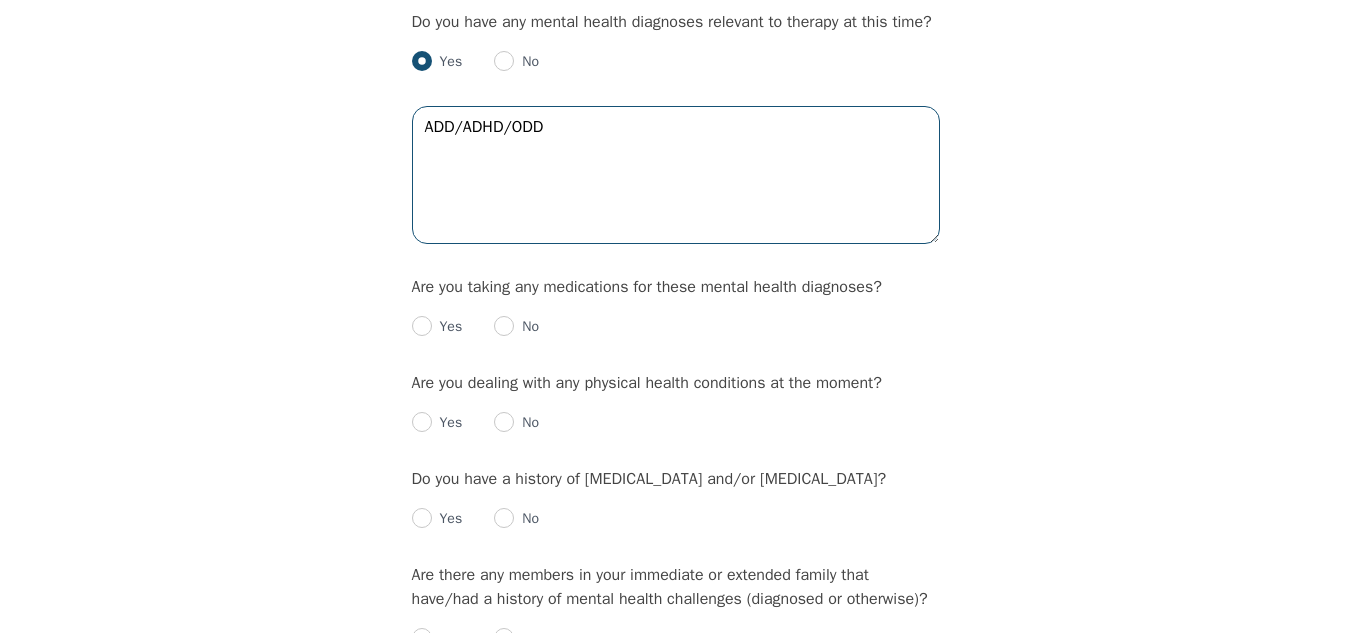 type on "ADD/ADHD/ODD" 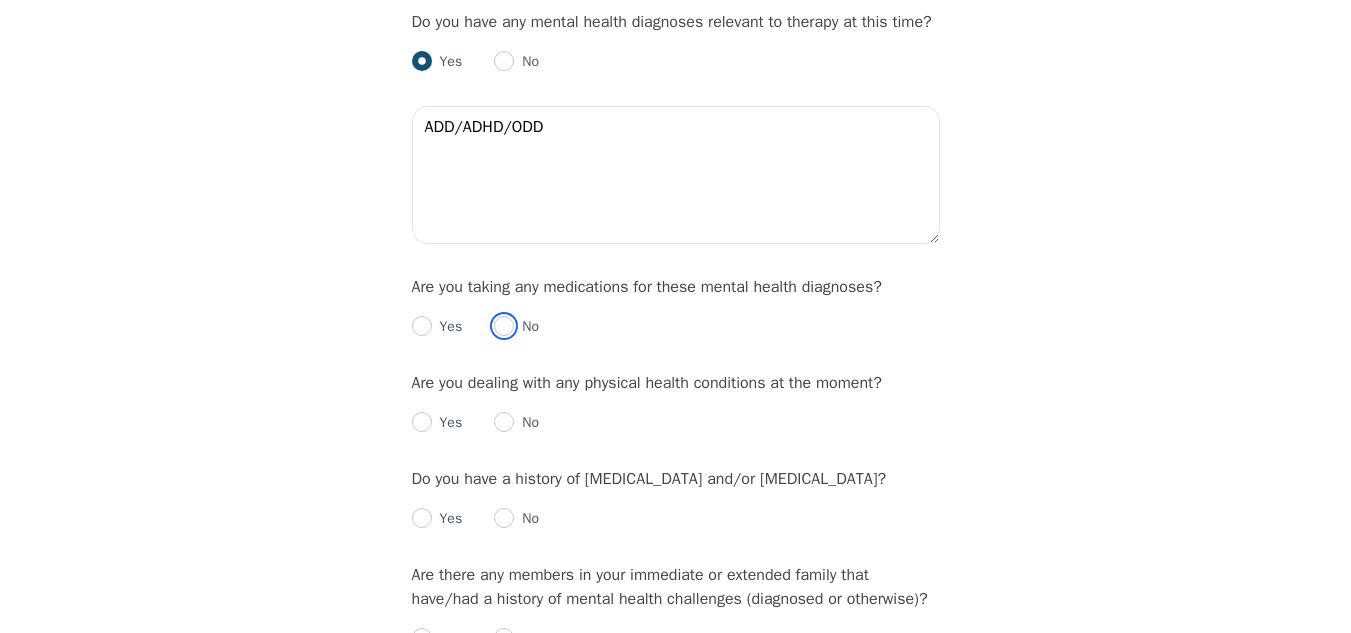 click at bounding box center [504, 326] 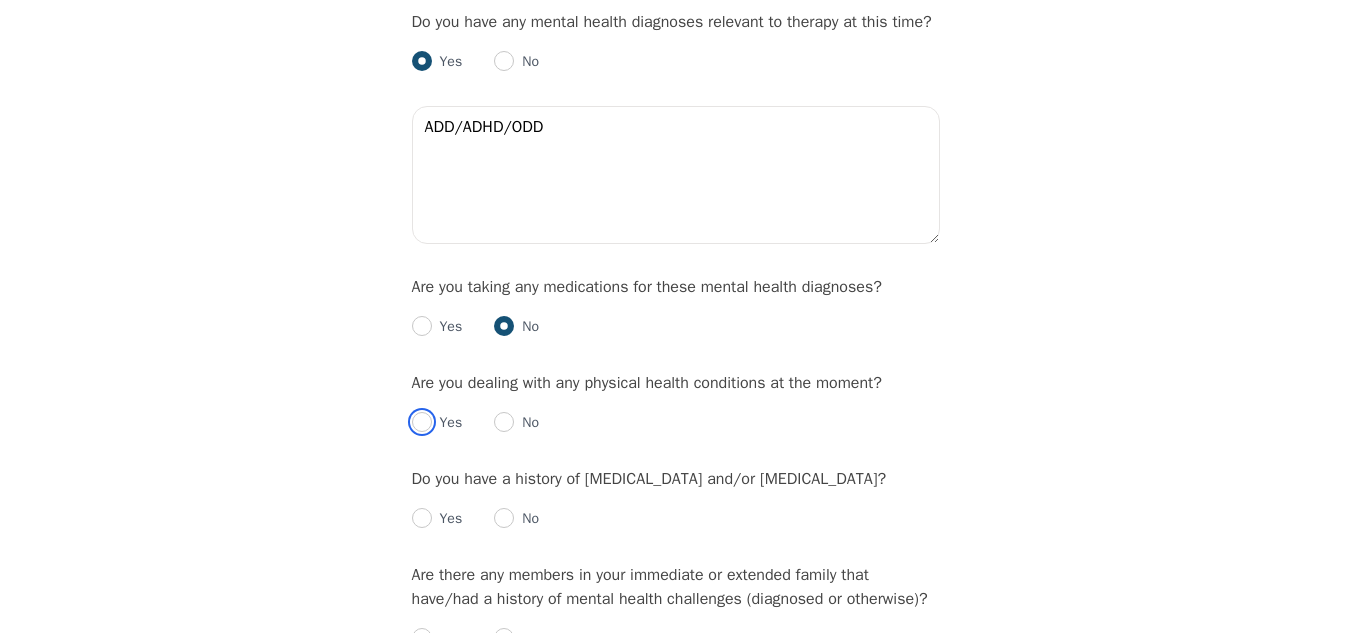 click at bounding box center [422, 422] 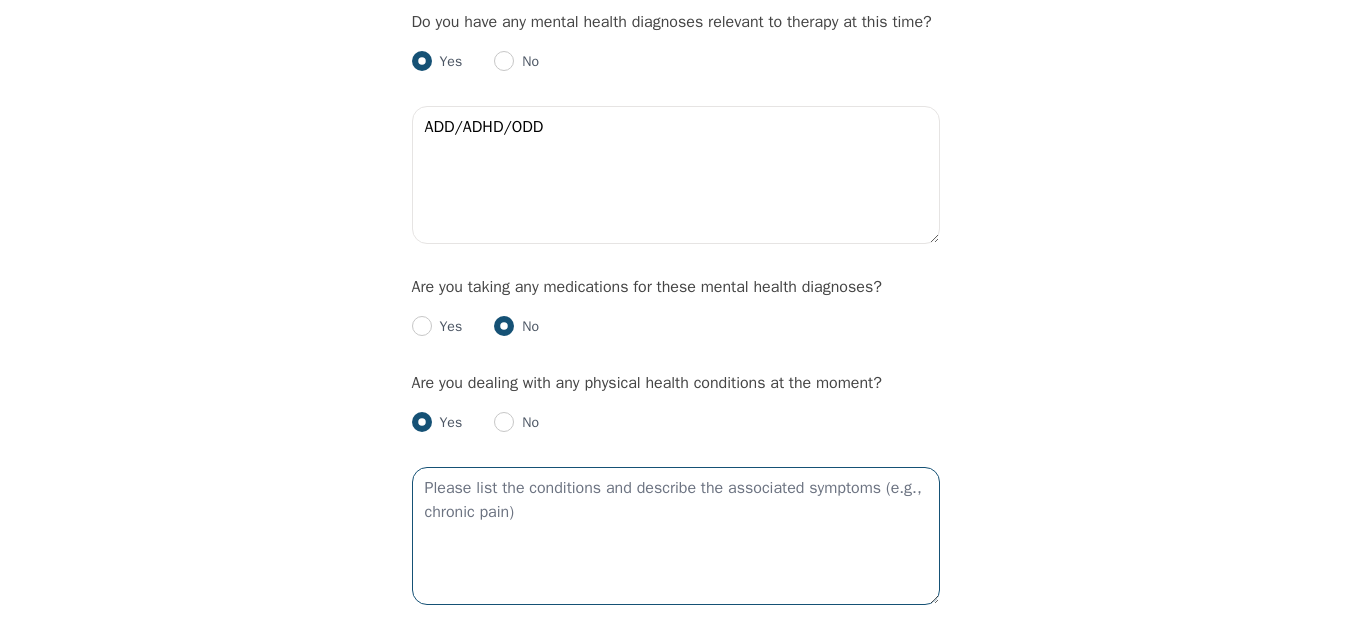 click at bounding box center (676, 536) 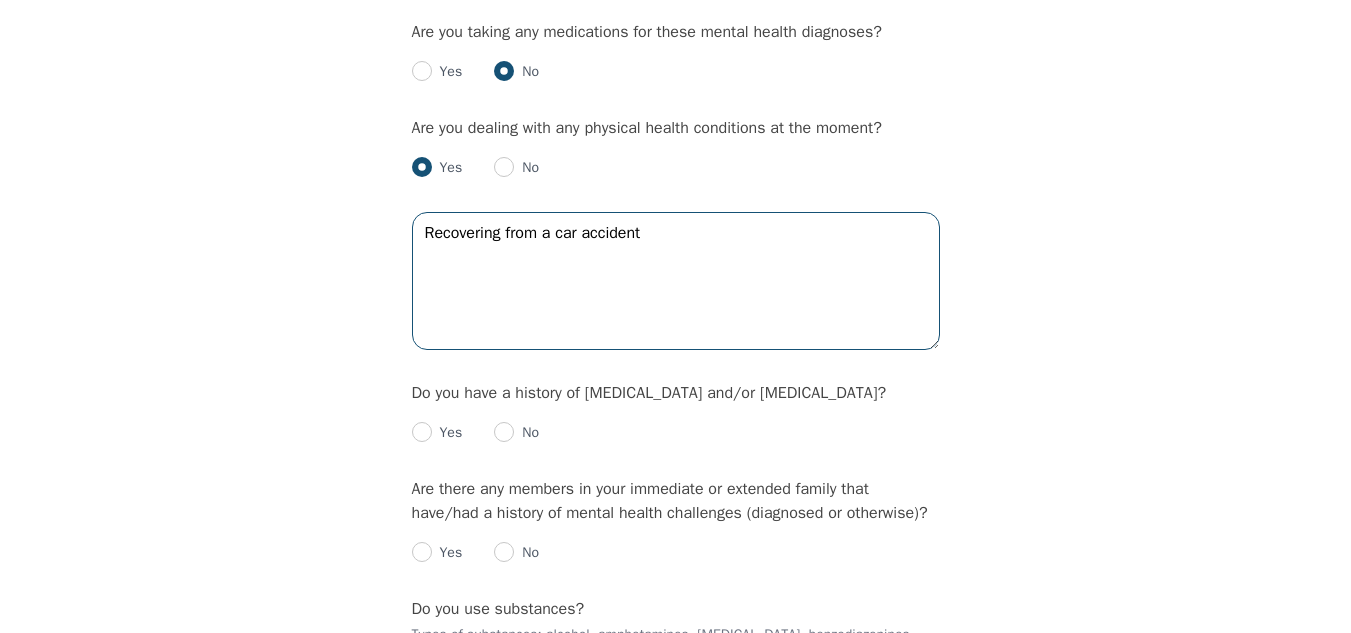 scroll, scrollTop: 2773, scrollLeft: 0, axis: vertical 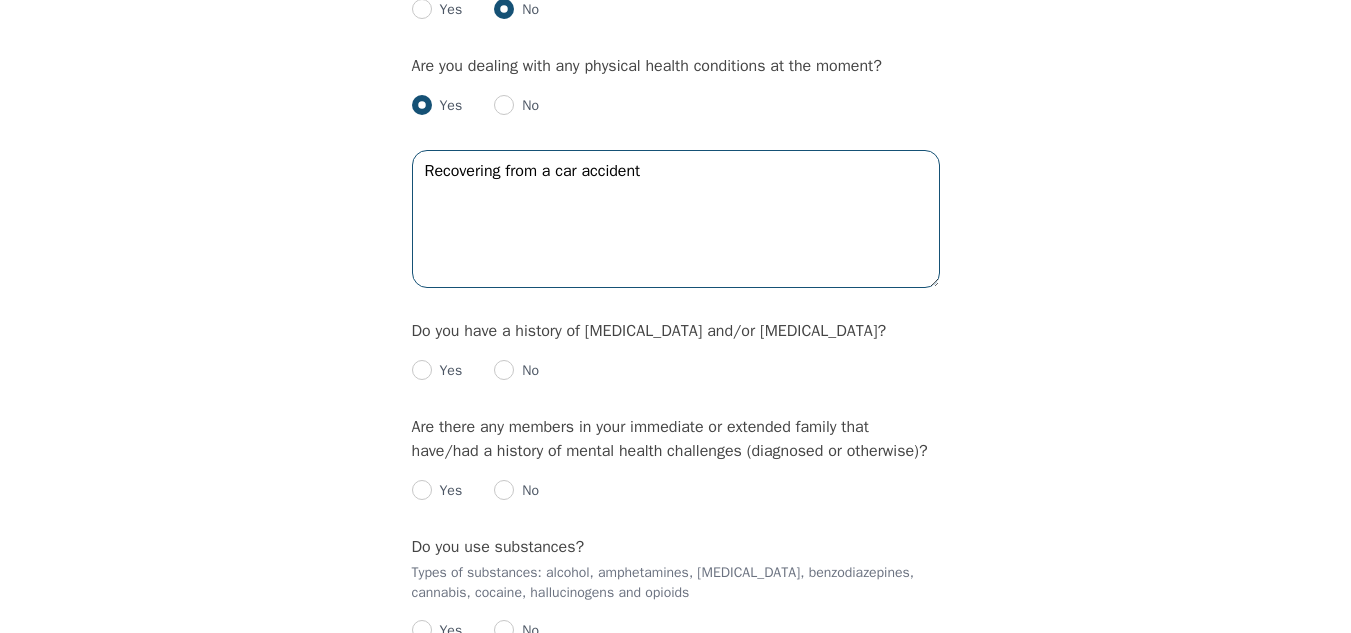 type on "Recovering from a car accident" 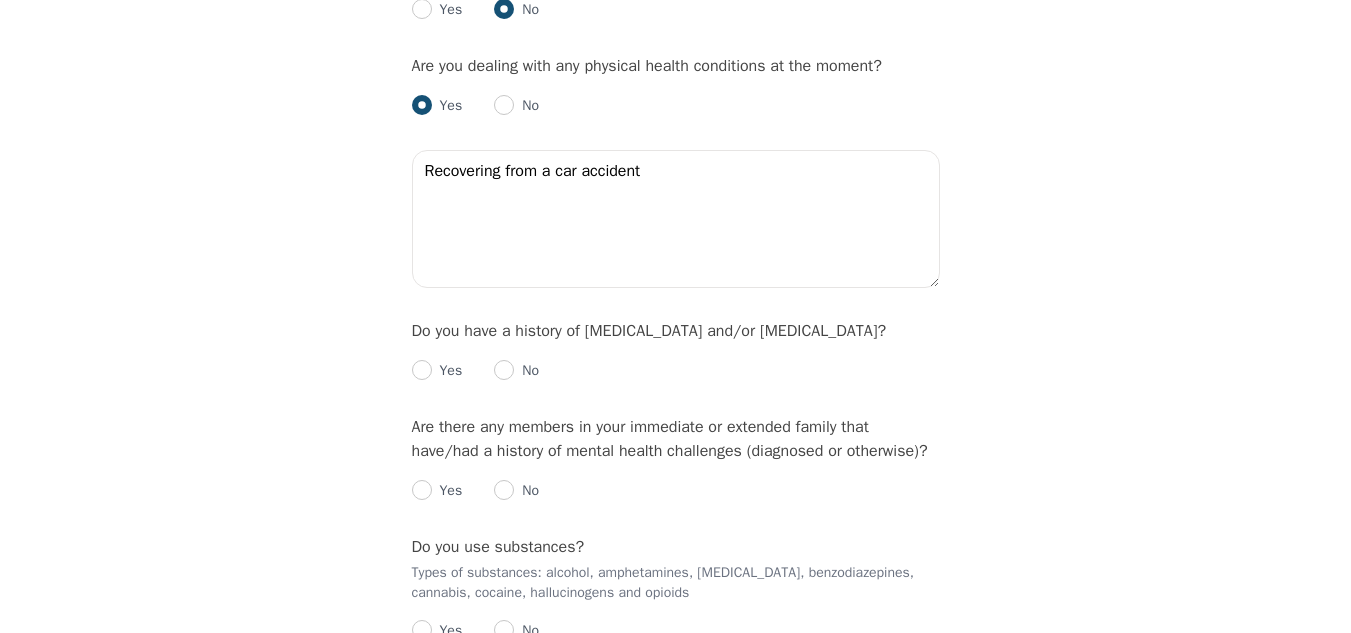 click on "No" at bounding box center [526, 371] 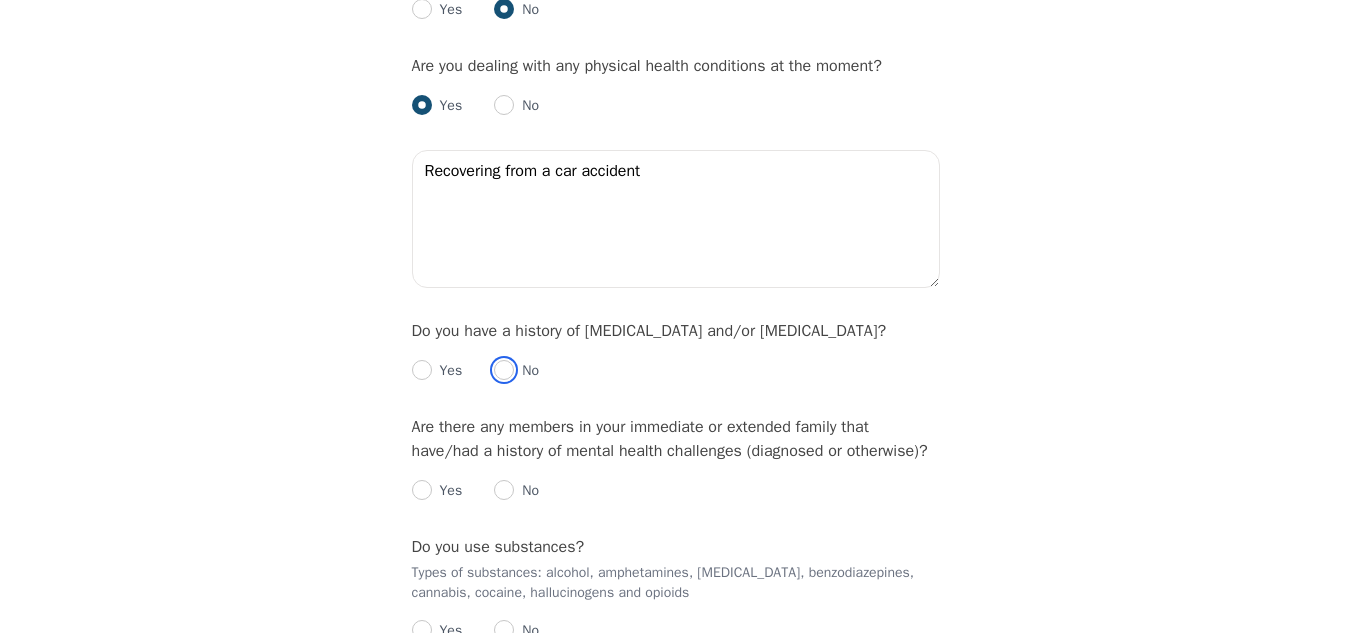 click at bounding box center (504, 370) 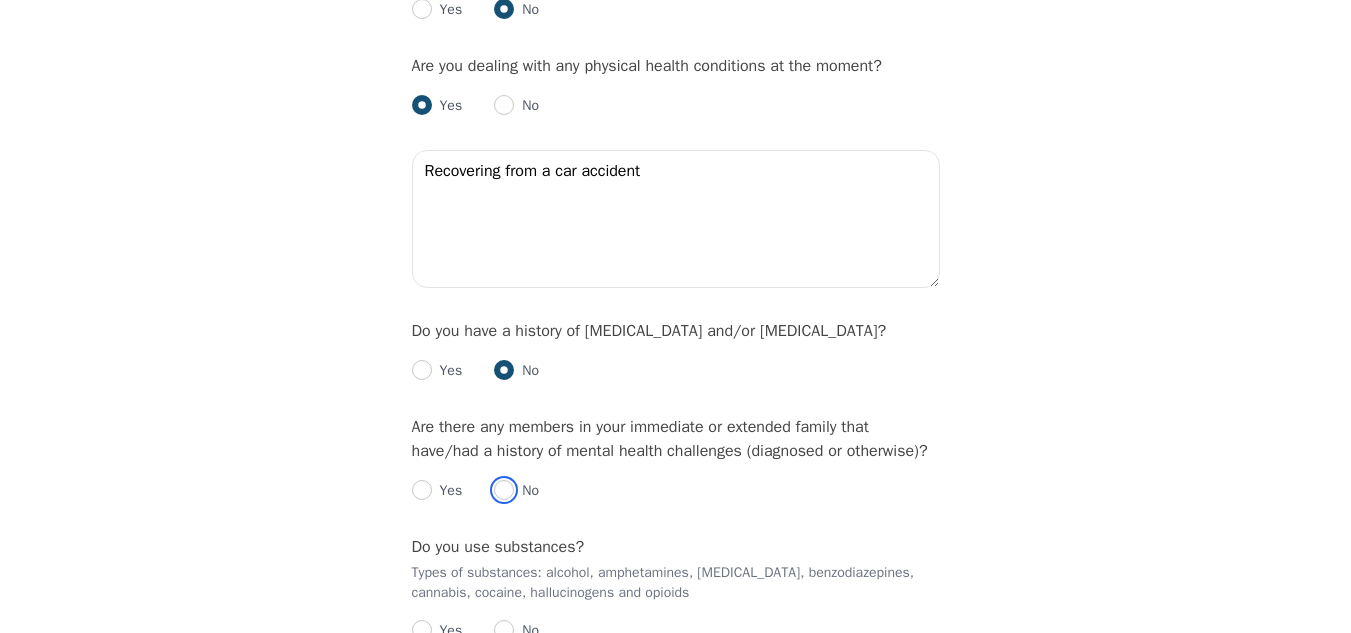 click at bounding box center [504, 490] 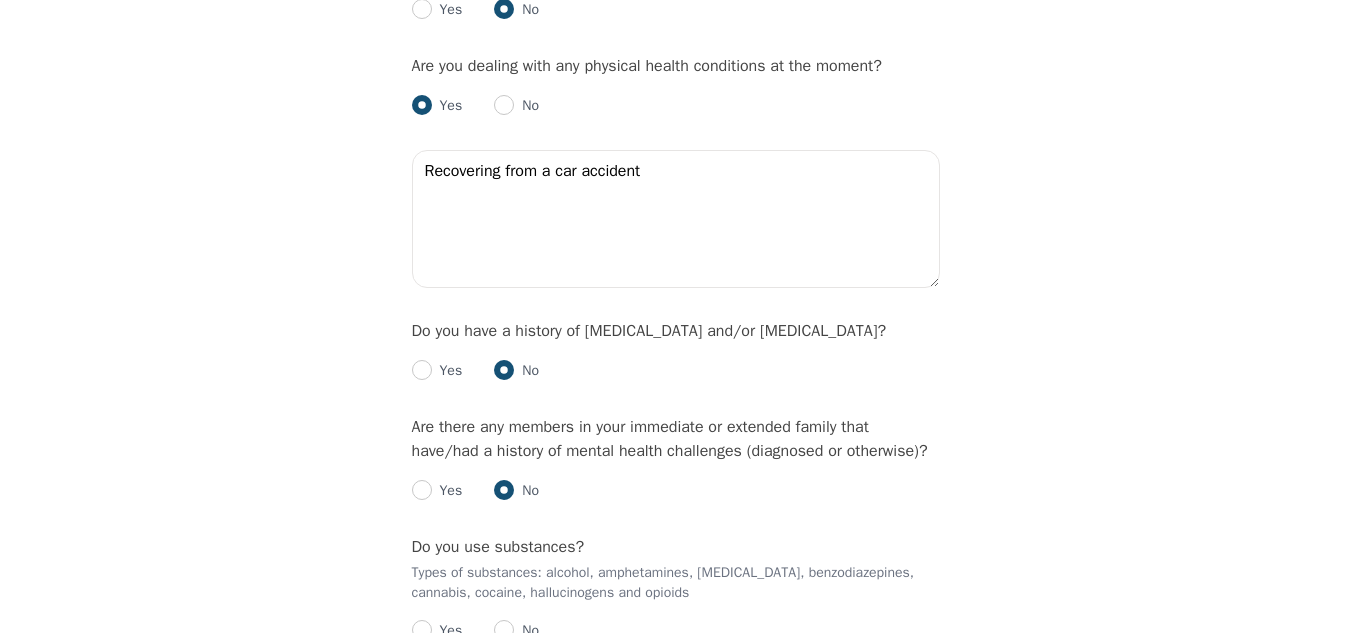 radio on "true" 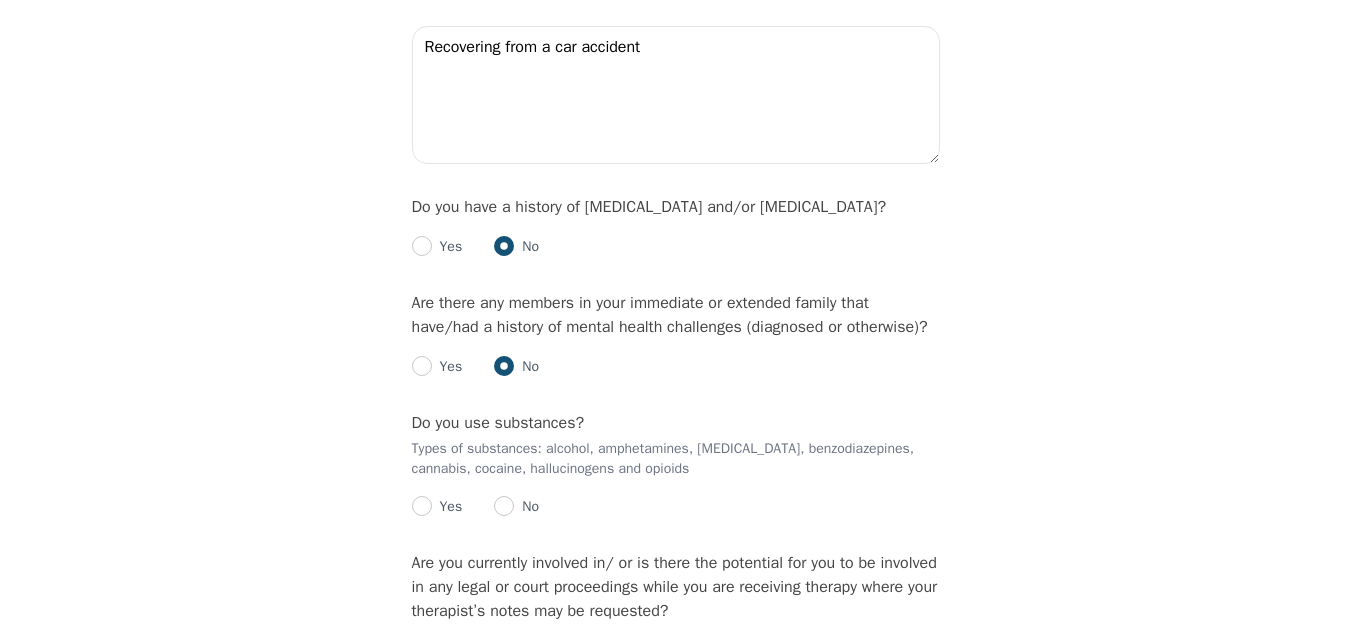 scroll, scrollTop: 2987, scrollLeft: 0, axis: vertical 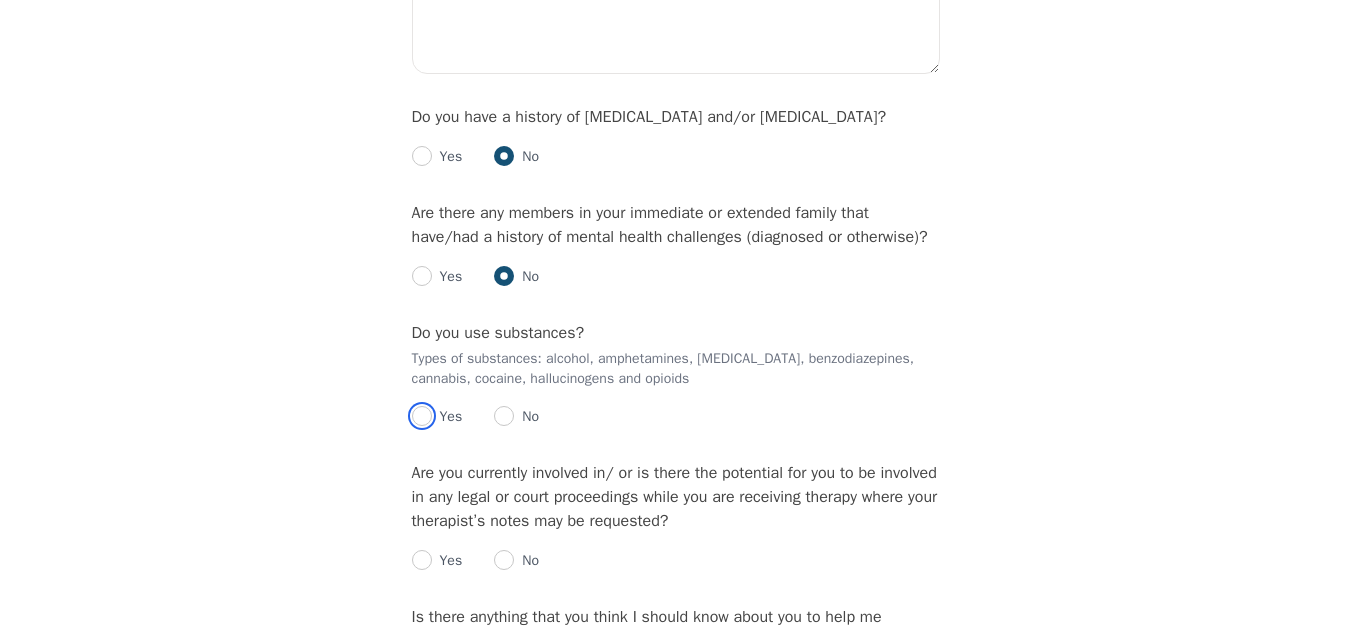 click at bounding box center [422, 416] 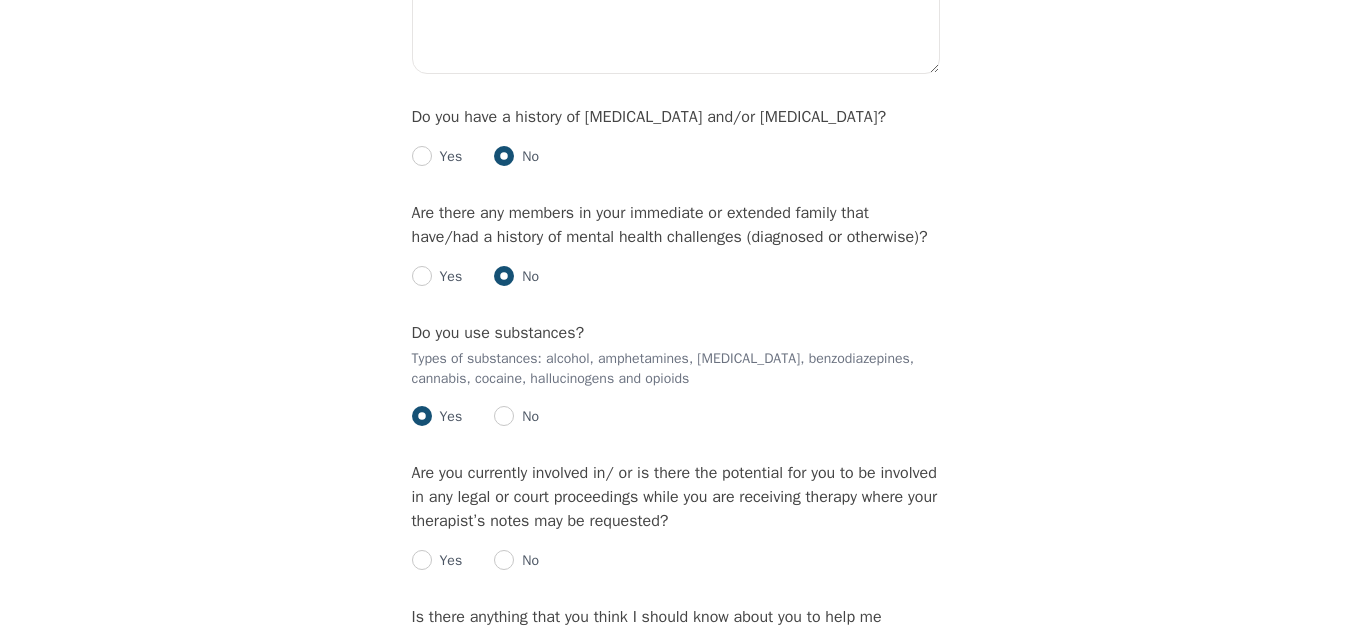 radio on "true" 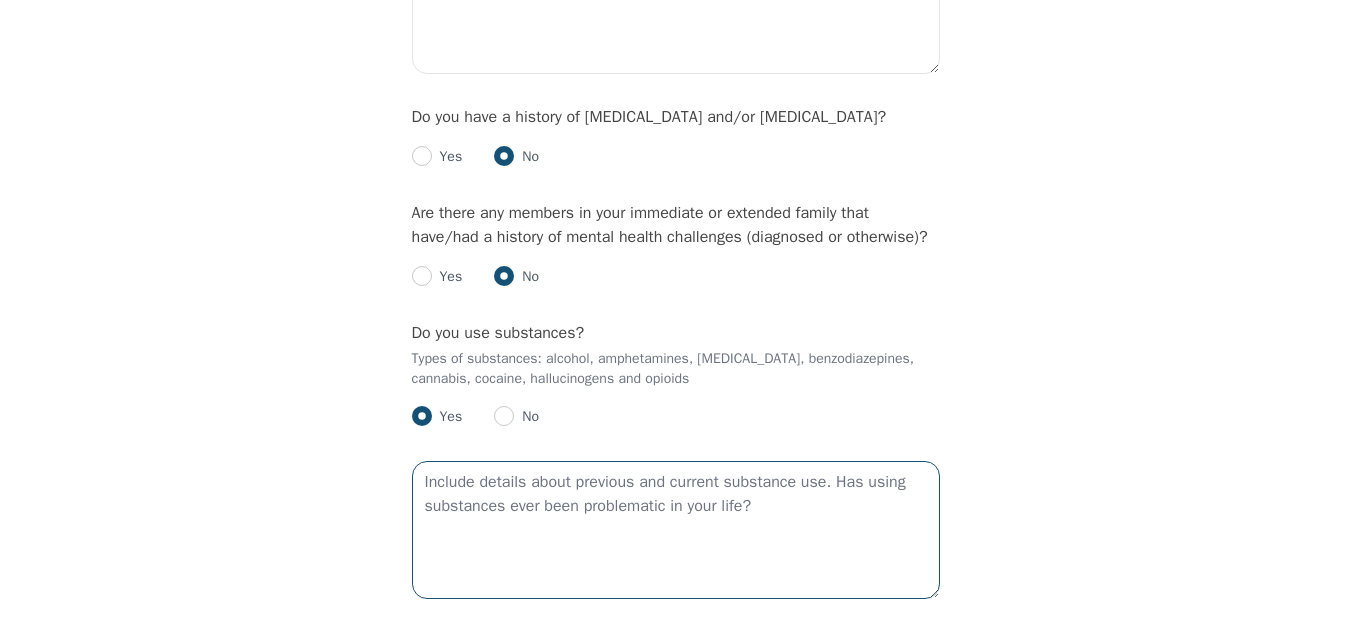 click at bounding box center [676, 530] 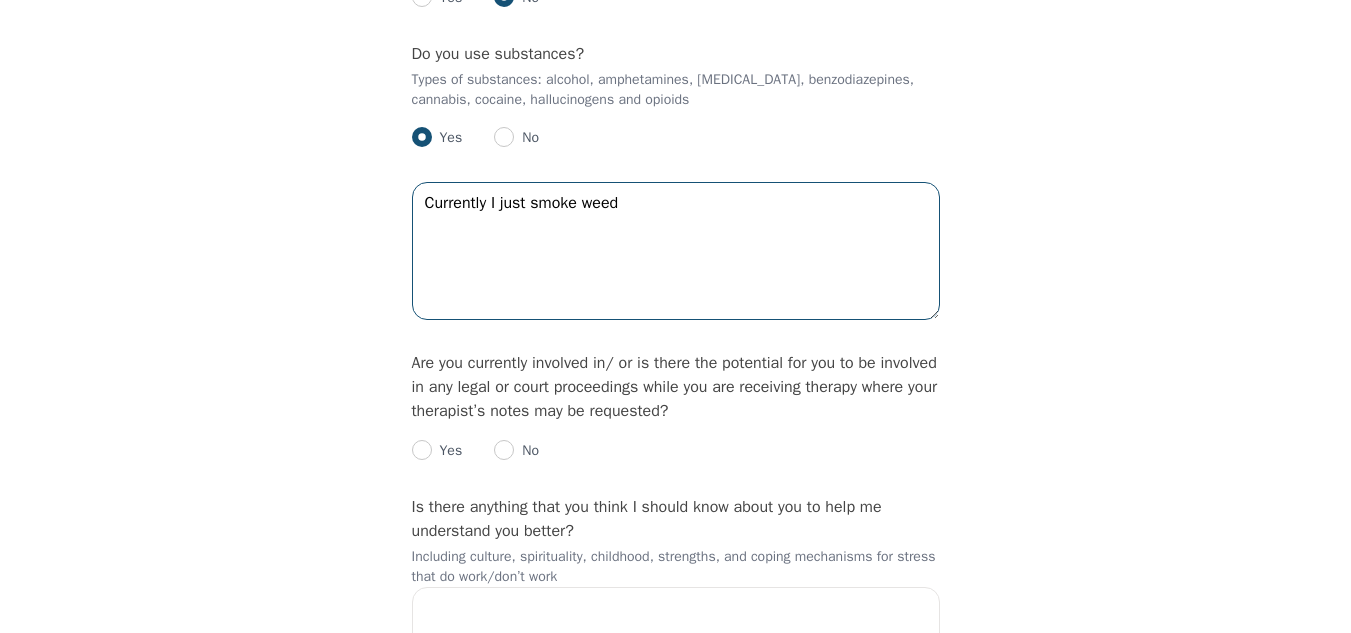 scroll, scrollTop: 3273, scrollLeft: 0, axis: vertical 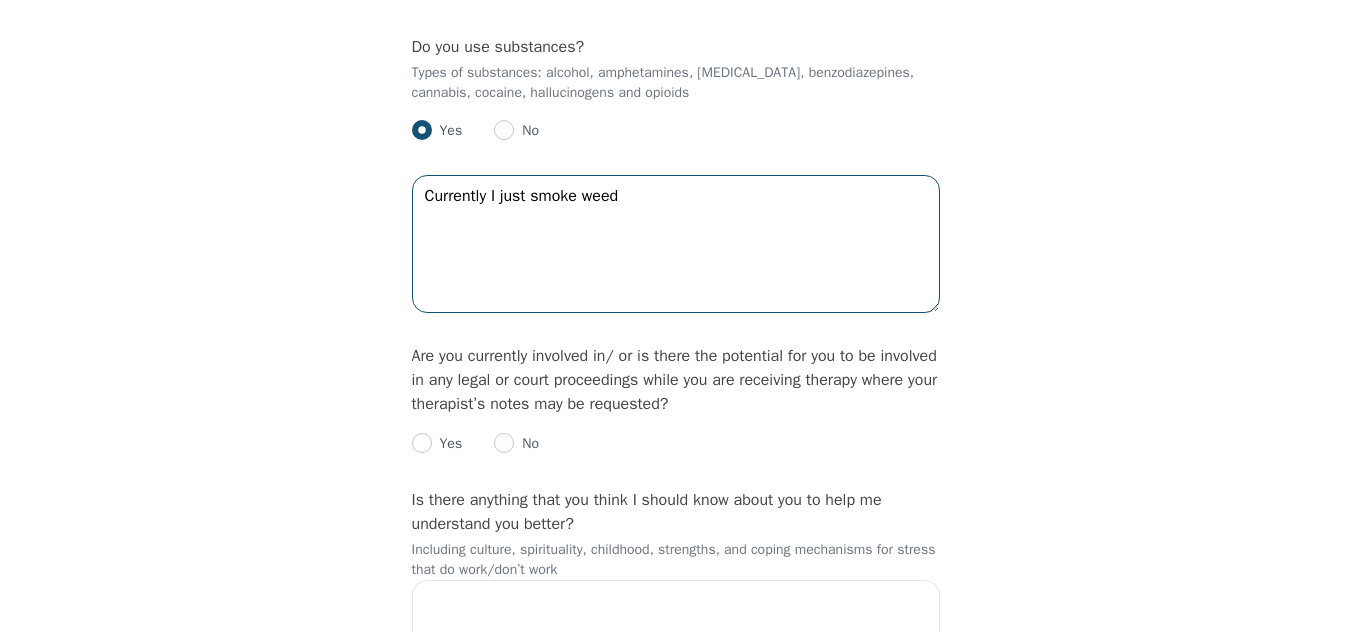type on "Currently I just smoke weed" 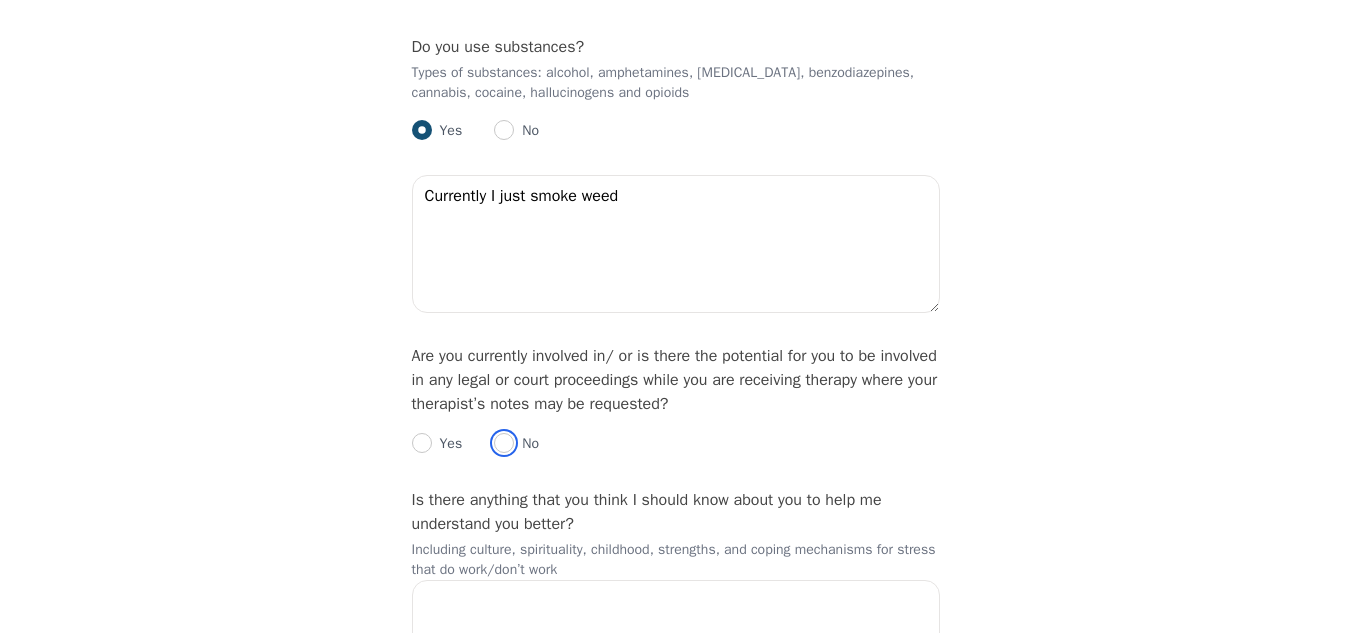 click at bounding box center (504, 443) 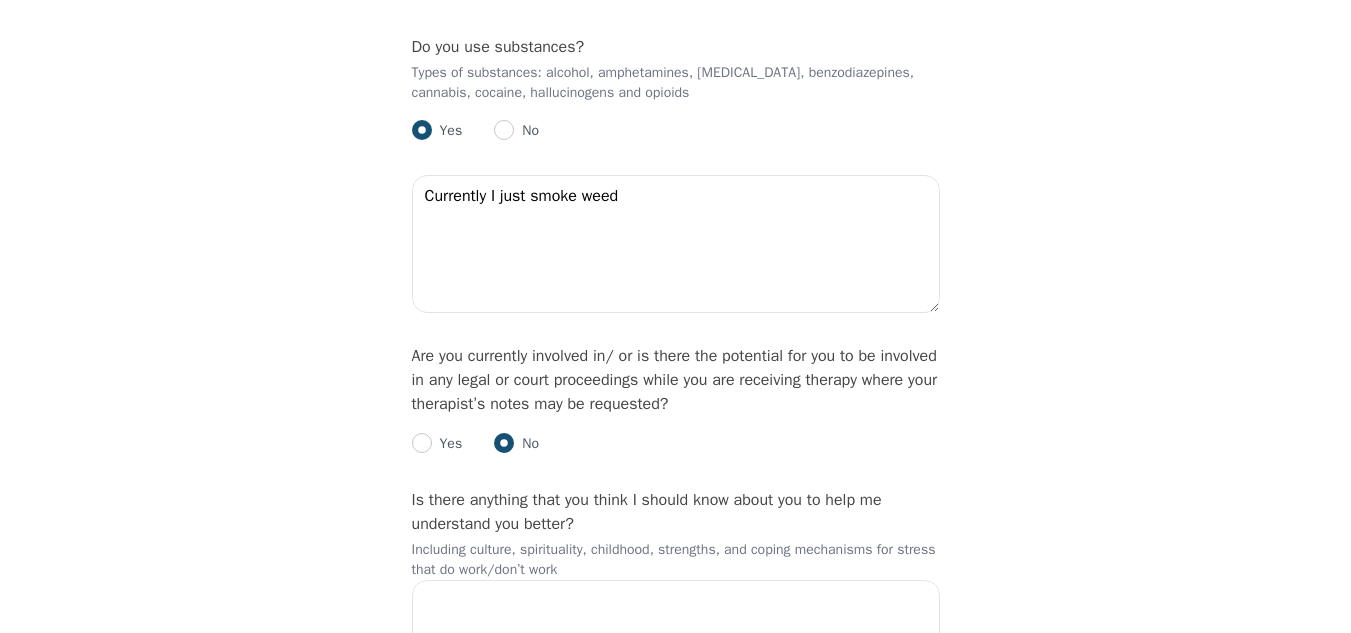 radio on "true" 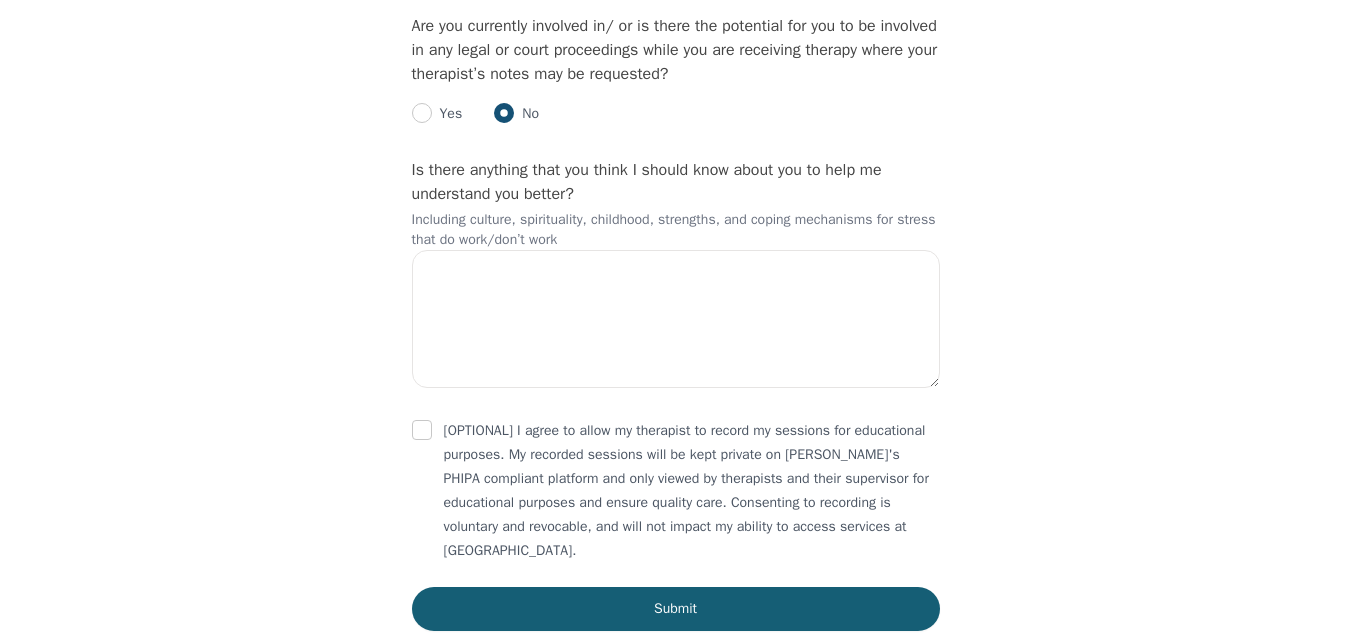 scroll, scrollTop: 3617, scrollLeft: 0, axis: vertical 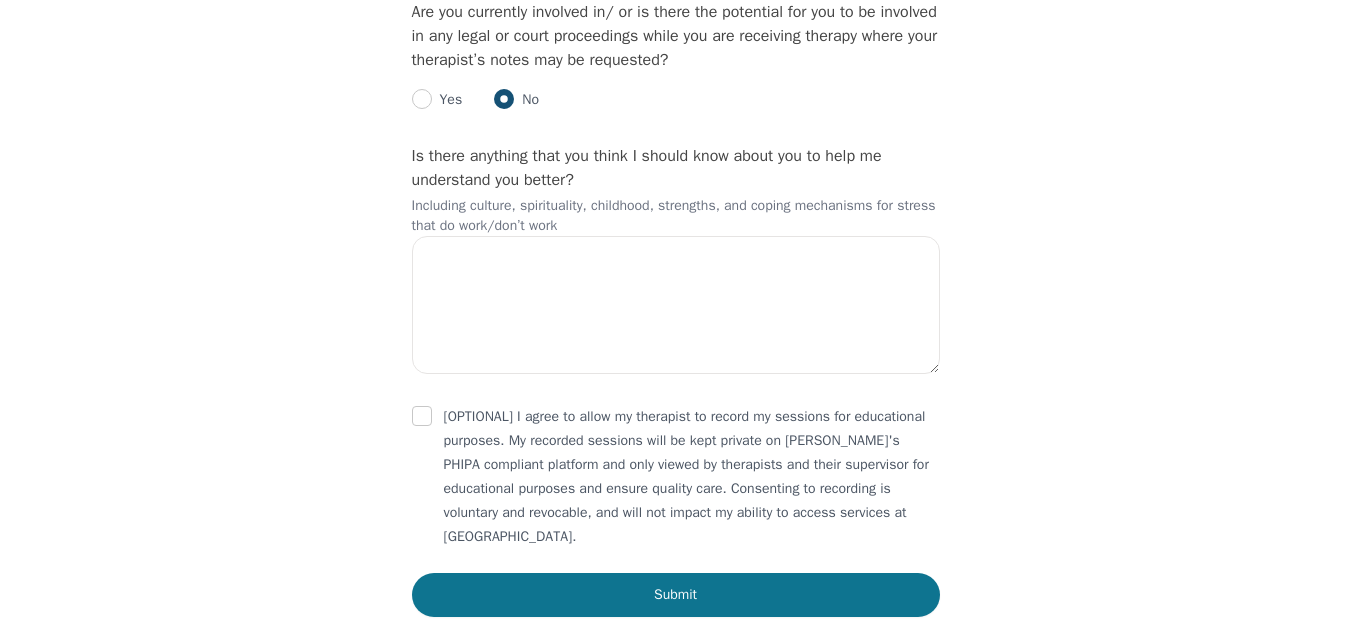 click on "Submit" at bounding box center [676, 595] 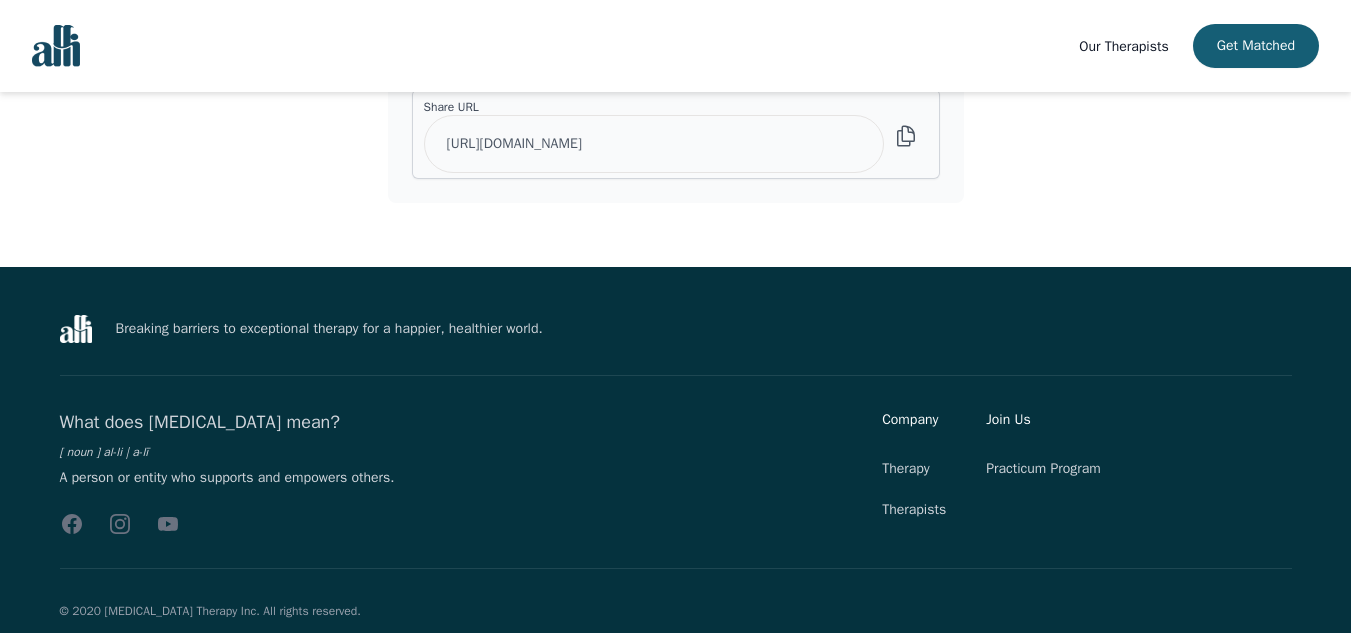 scroll, scrollTop: 0, scrollLeft: 0, axis: both 